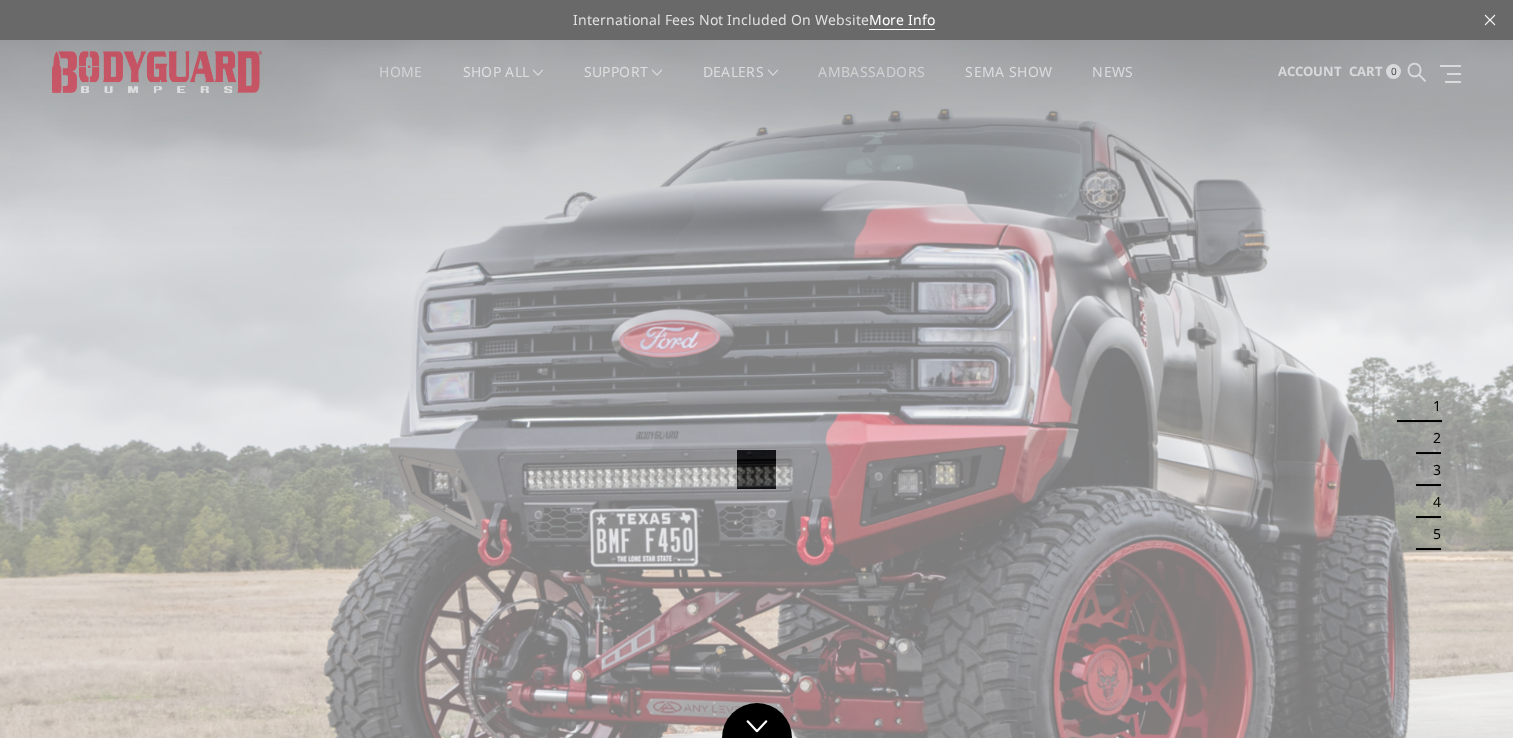 scroll, scrollTop: 0, scrollLeft: 0, axis: both 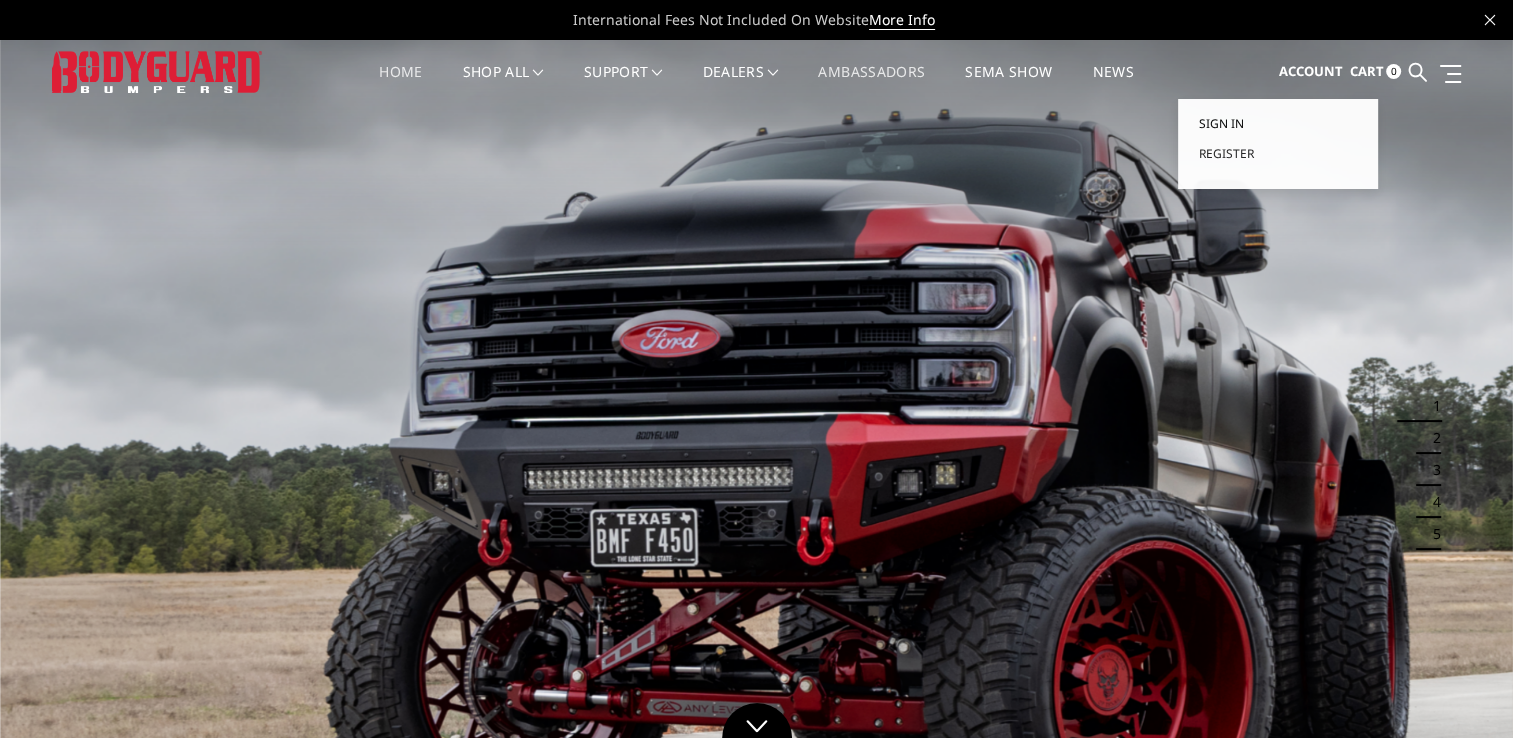 click on "Sign in" at bounding box center (1220, 123) 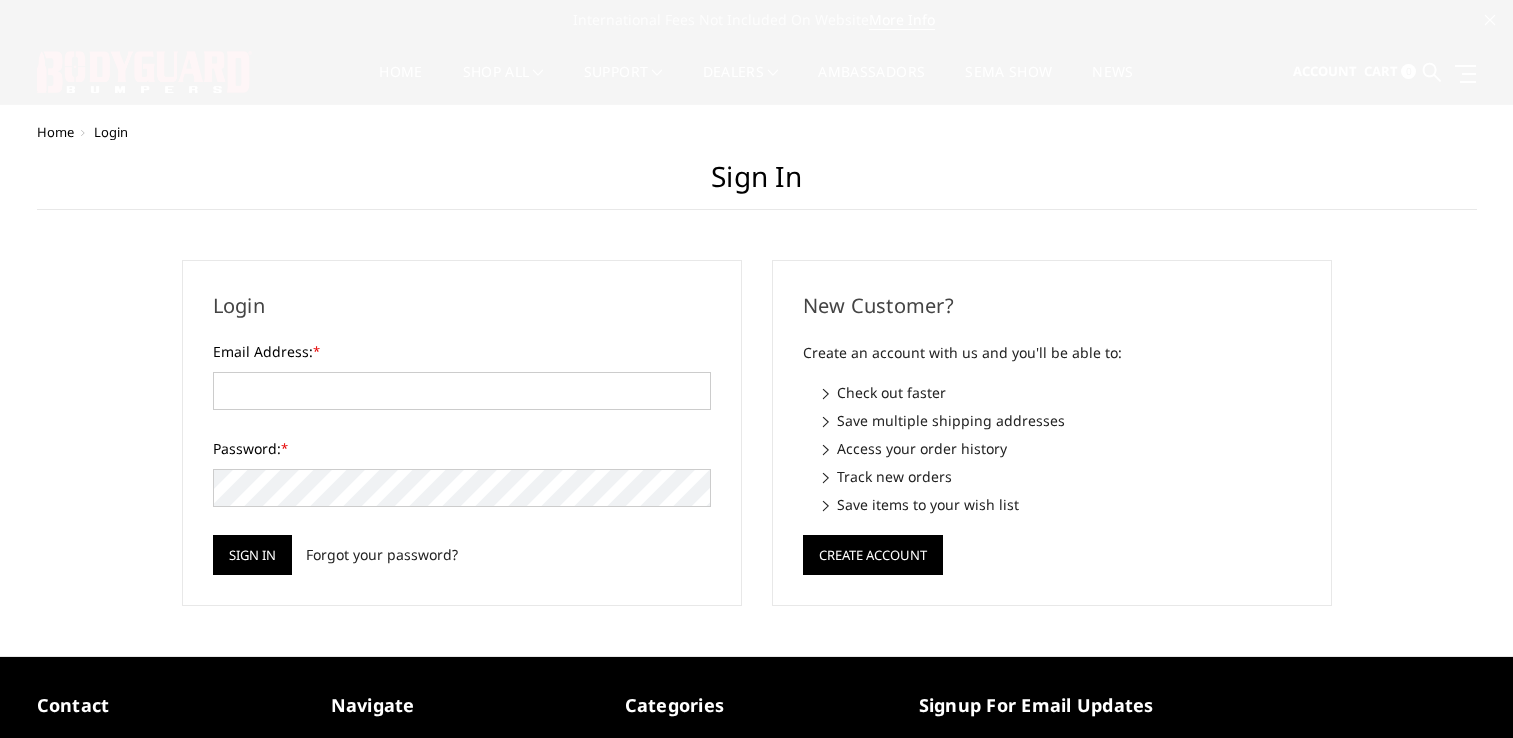 scroll, scrollTop: 0, scrollLeft: 0, axis: both 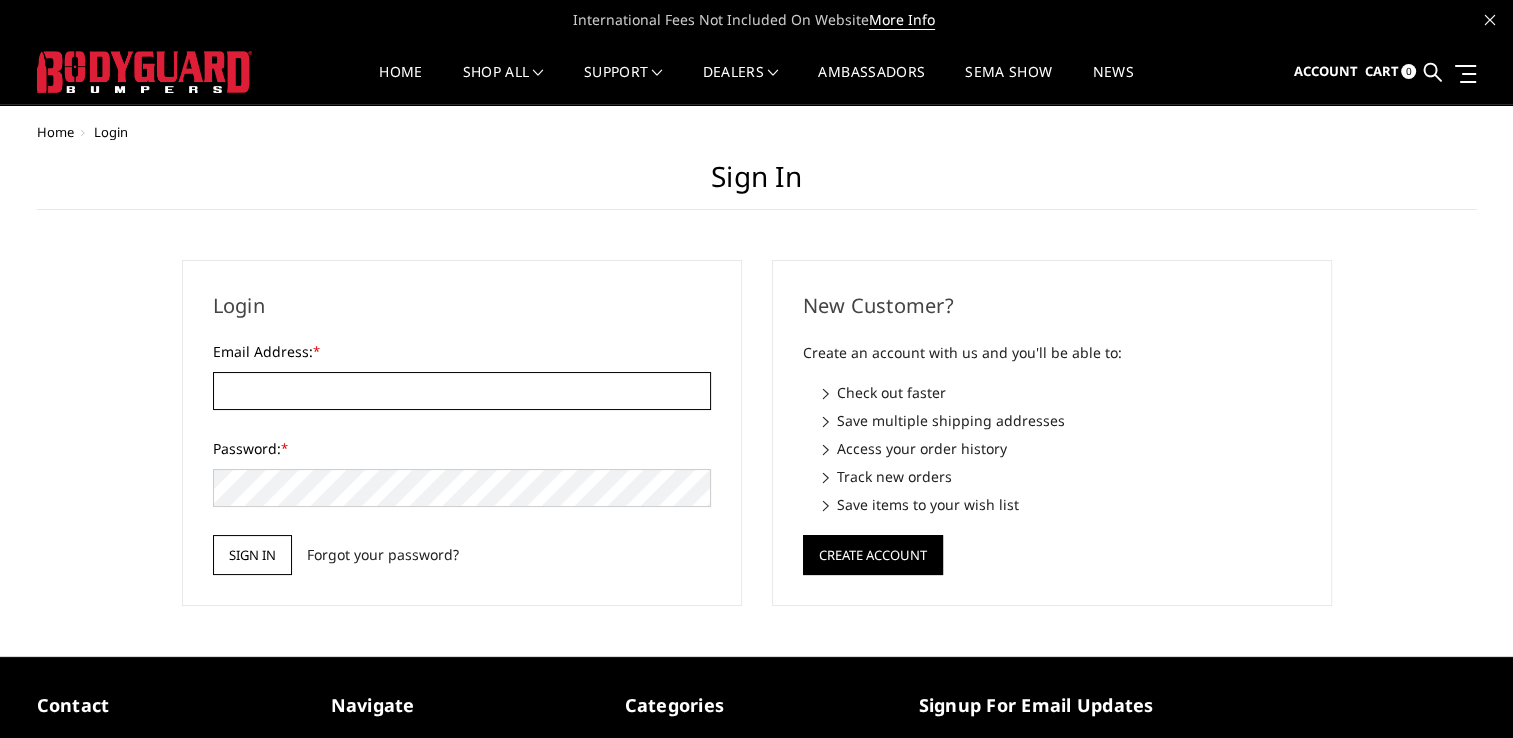 type on "[EMAIL]" 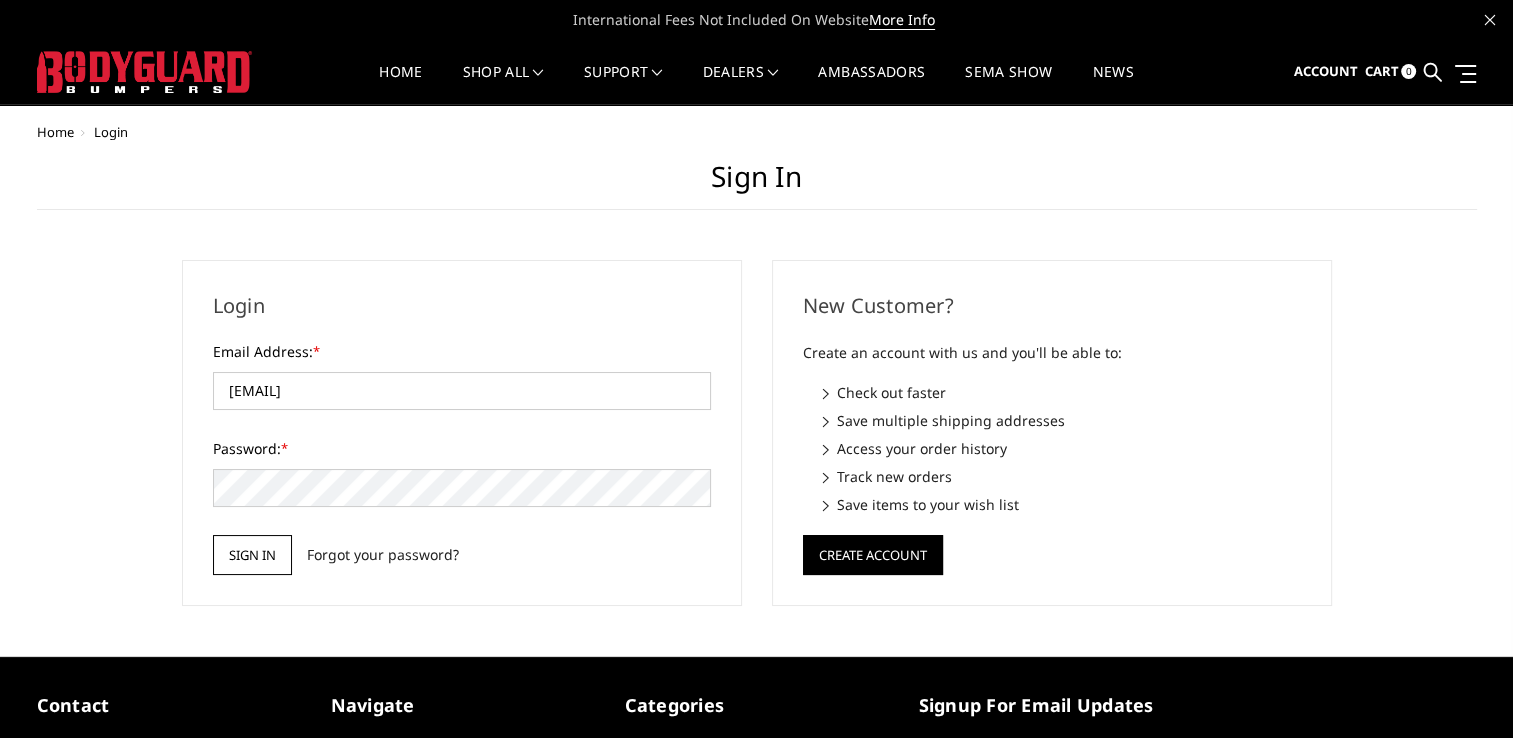 click on "Sign in" at bounding box center (252, 555) 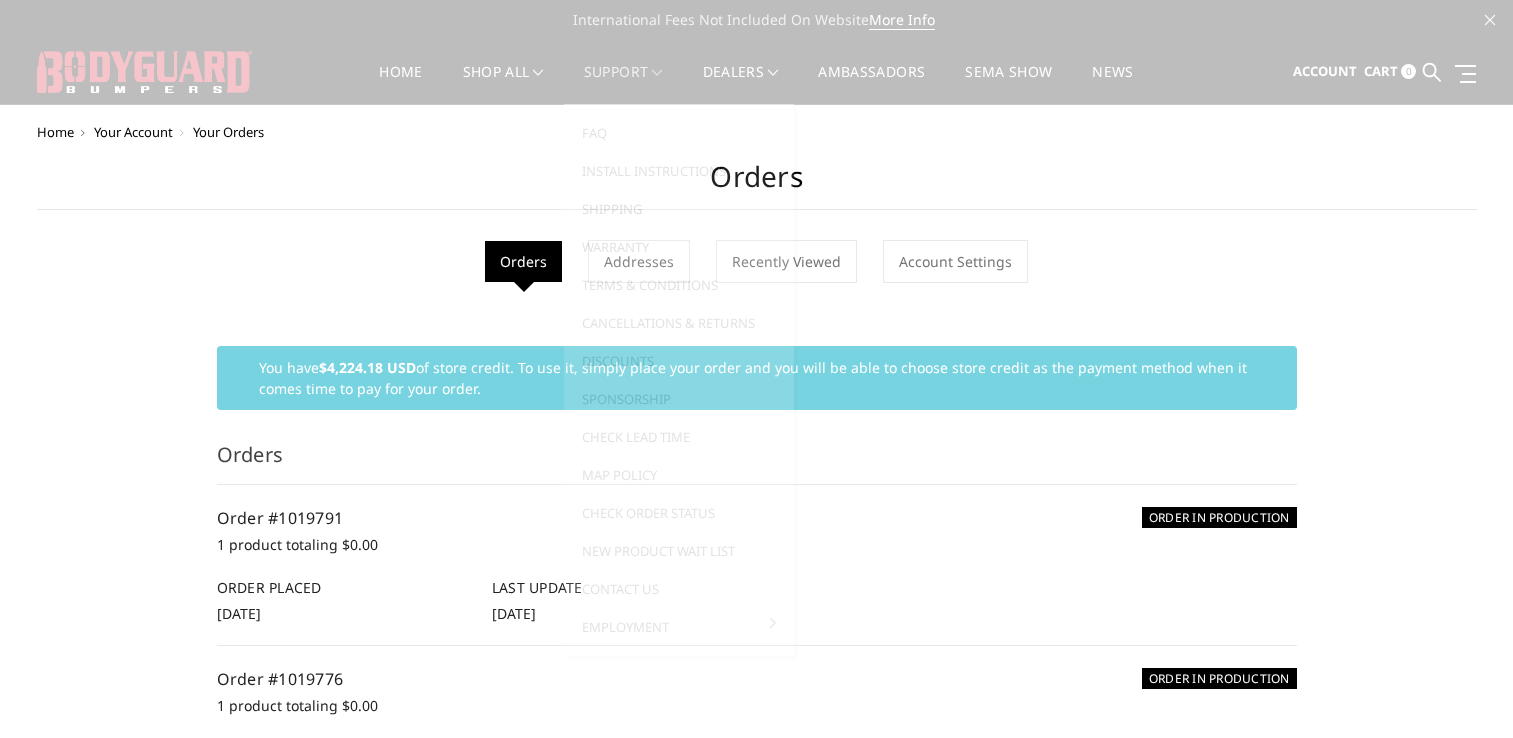 scroll, scrollTop: 0, scrollLeft: 0, axis: both 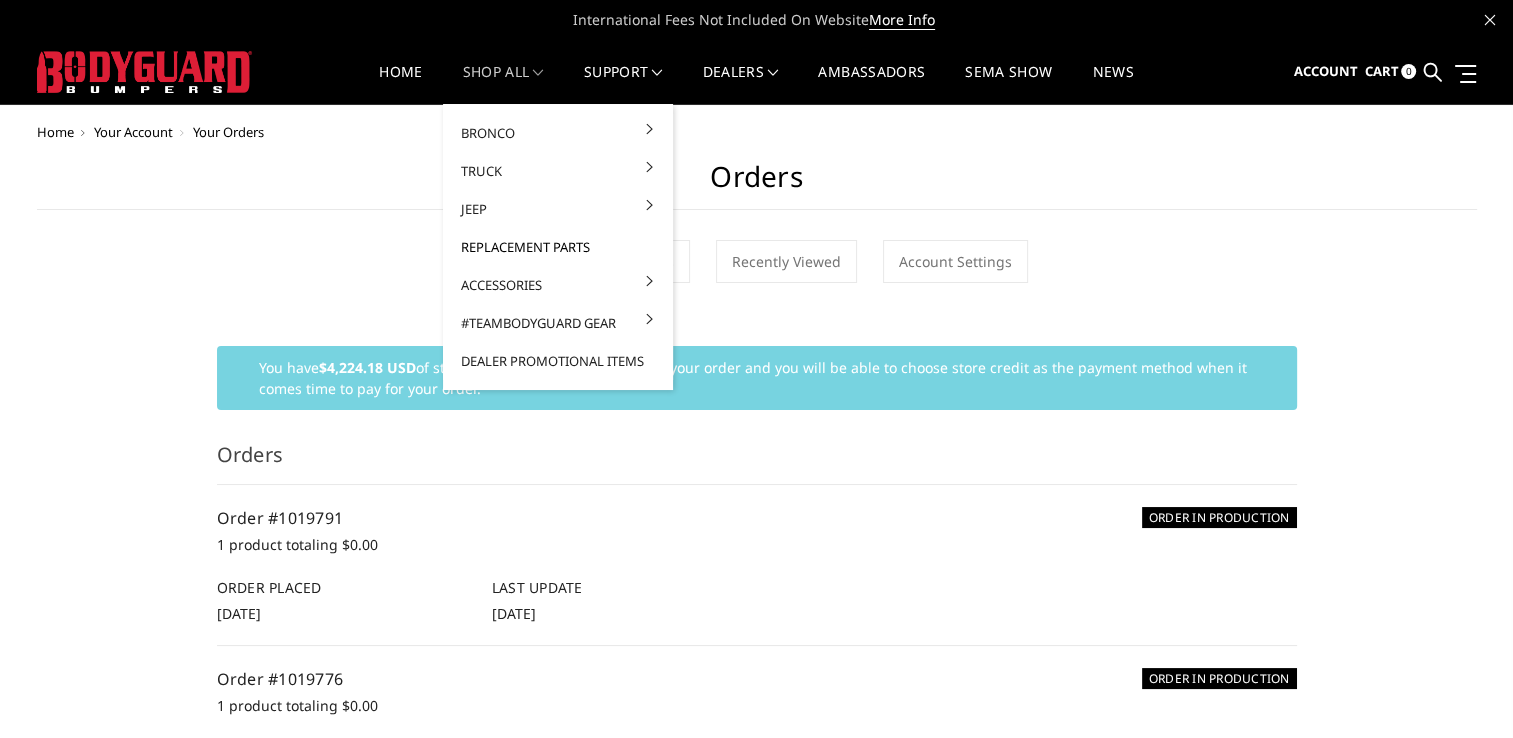 click on "Replacement Parts" at bounding box center [558, 247] 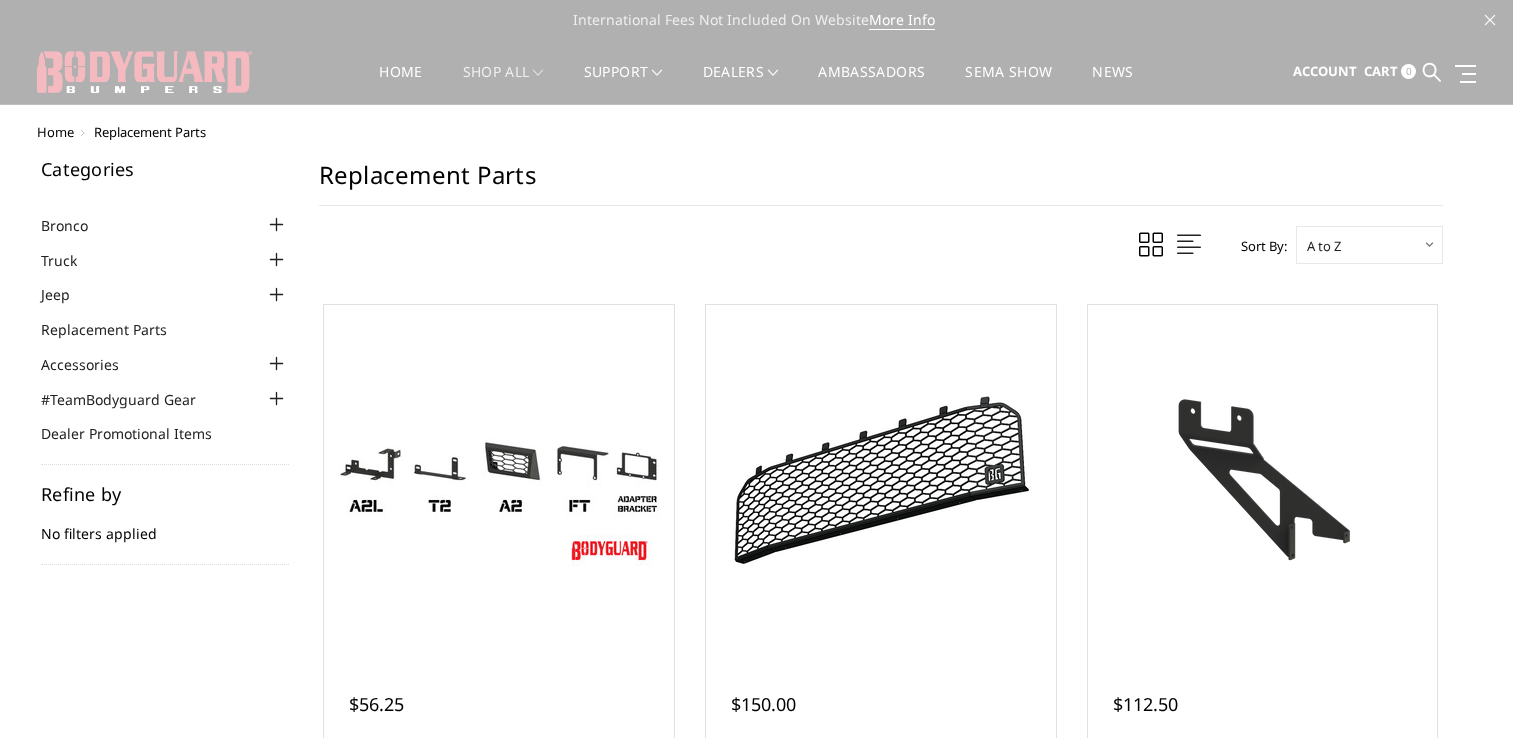 scroll, scrollTop: 0, scrollLeft: 0, axis: both 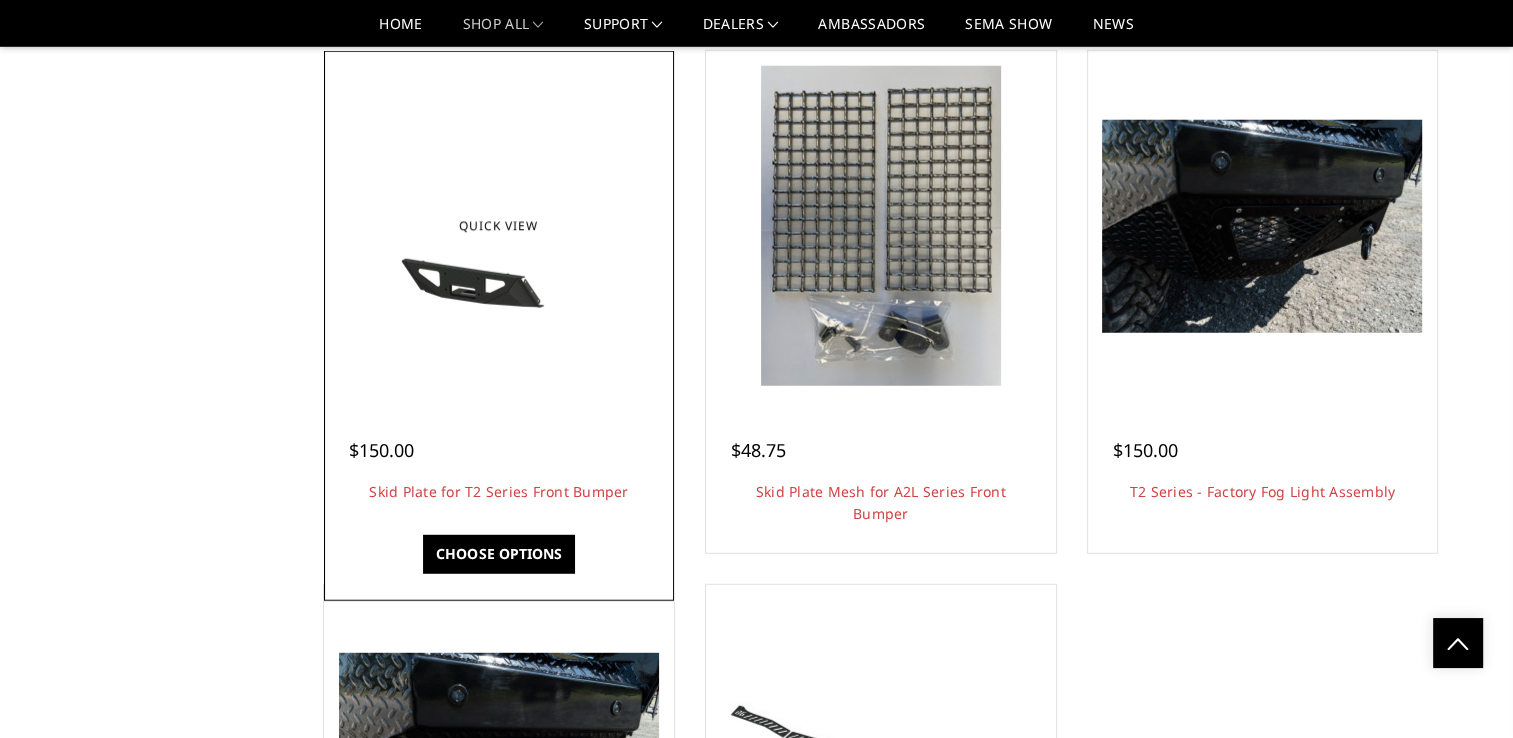 click at bounding box center (499, 226) 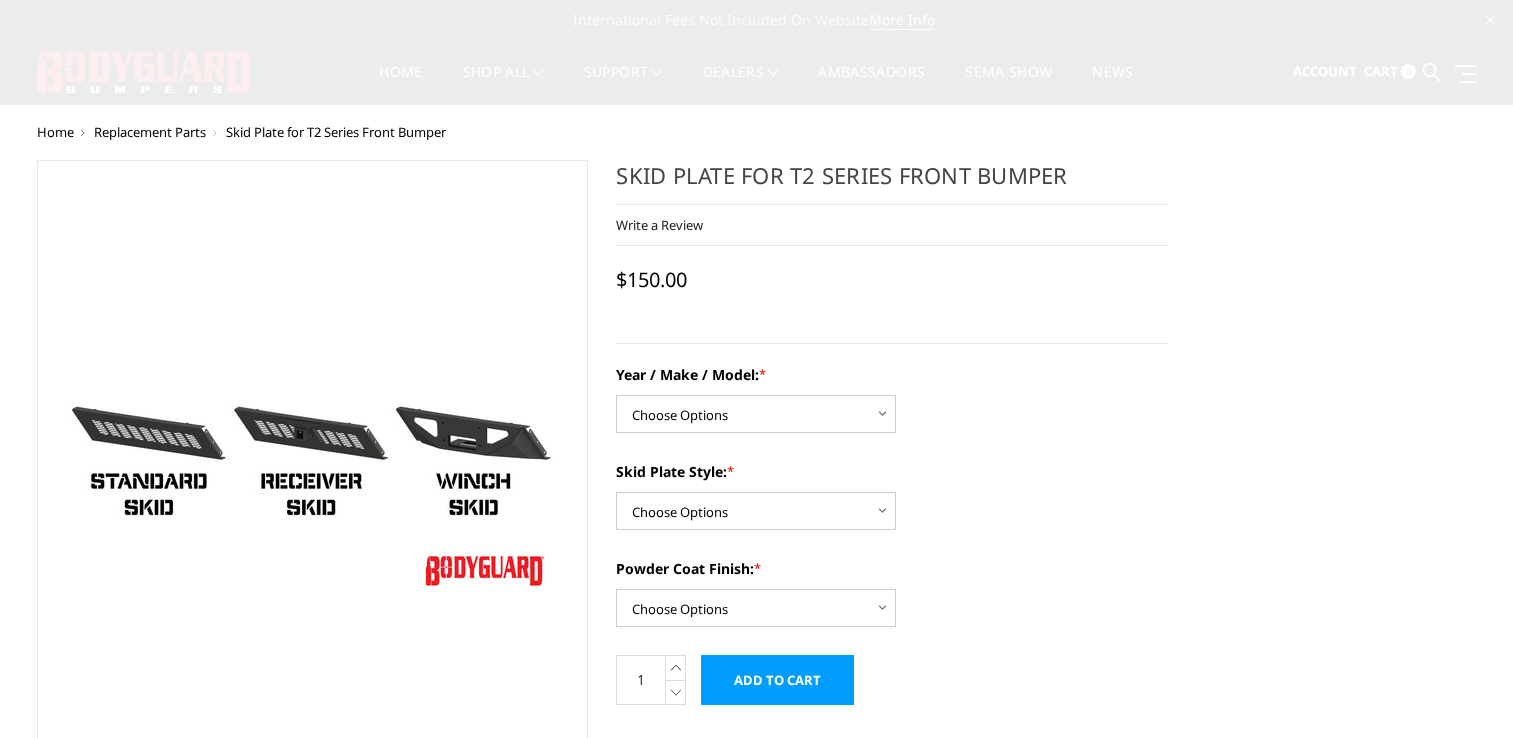 scroll, scrollTop: 0, scrollLeft: 0, axis: both 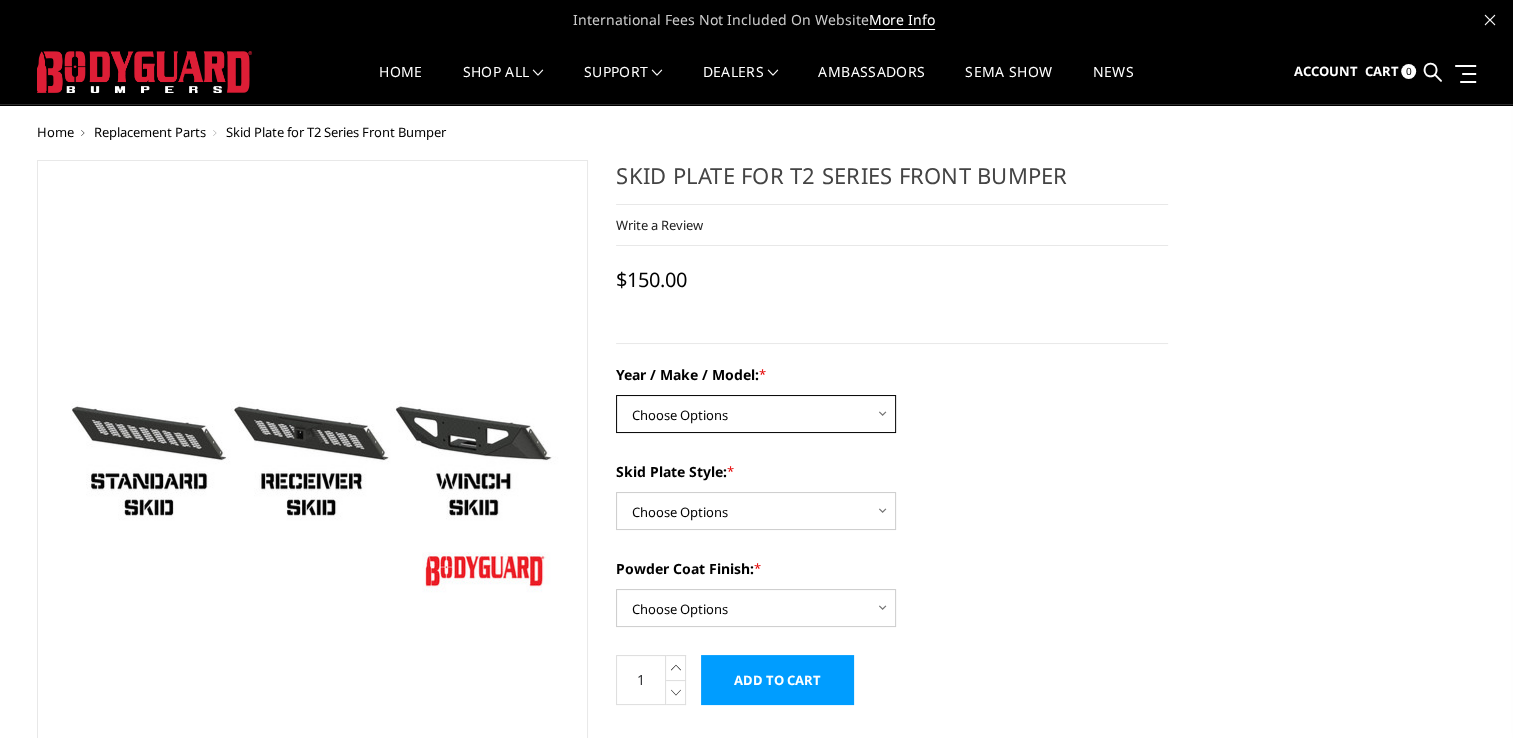 click on "Choose Options
Chevrolet 19-21 1500
Chevrolet 15-19  2500 / 3500
Chevrolet 20-23 2500/3500
Chevrolet 24-25 2500/3500
Ford 17-22  F250 / F350
Ford 17-22  F450 / F550
Ford 23-25 F250/350
Ford 23-25 F450/550
GMC 15-19  2500 / 3500
GMC 20-23  2500 / 3500
GMC 24-25 2500/3500
Ram 10-18  2500 / 3500
Ram 19-24  2500 / 3500
Ram 19-24  4500 / 5500" at bounding box center (756, 414) 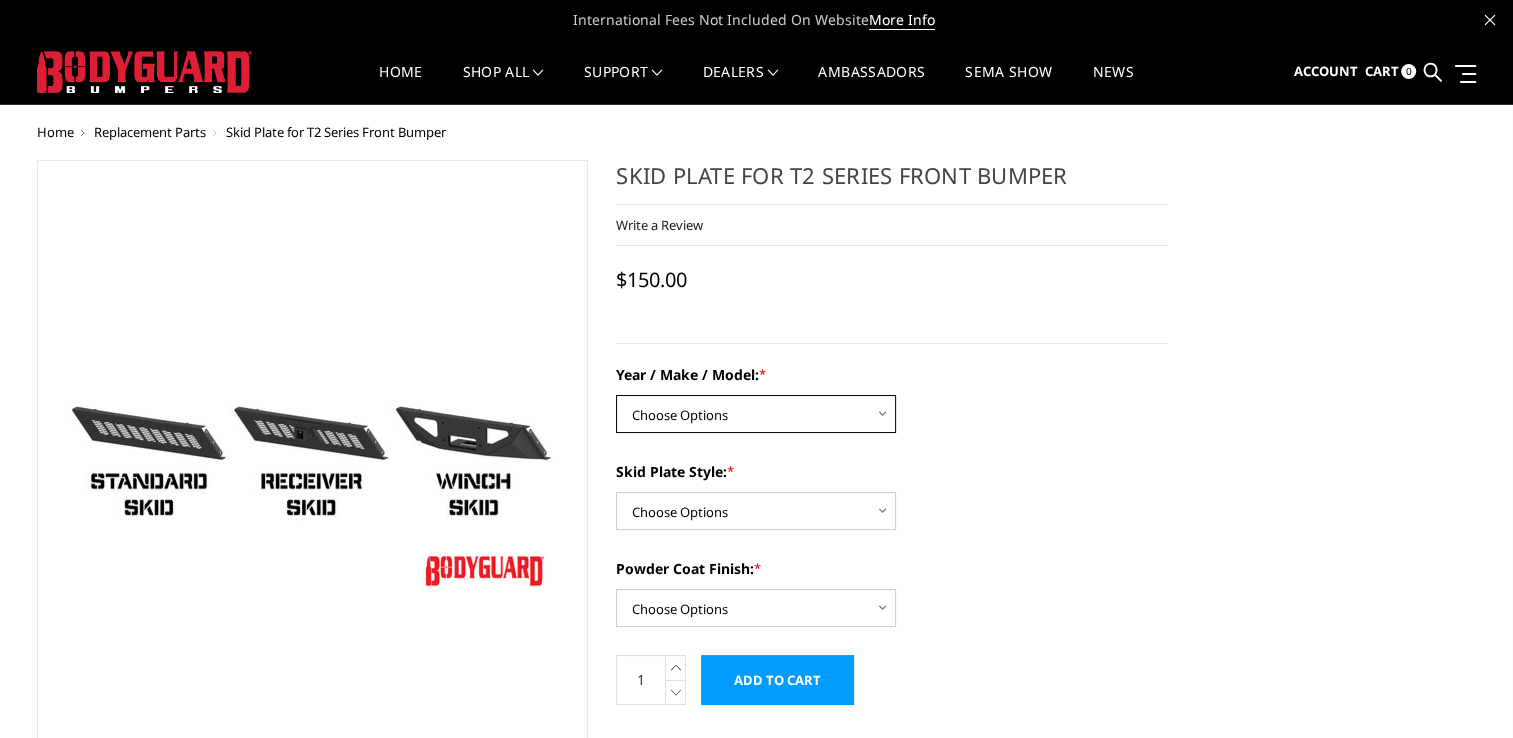 select on "1710" 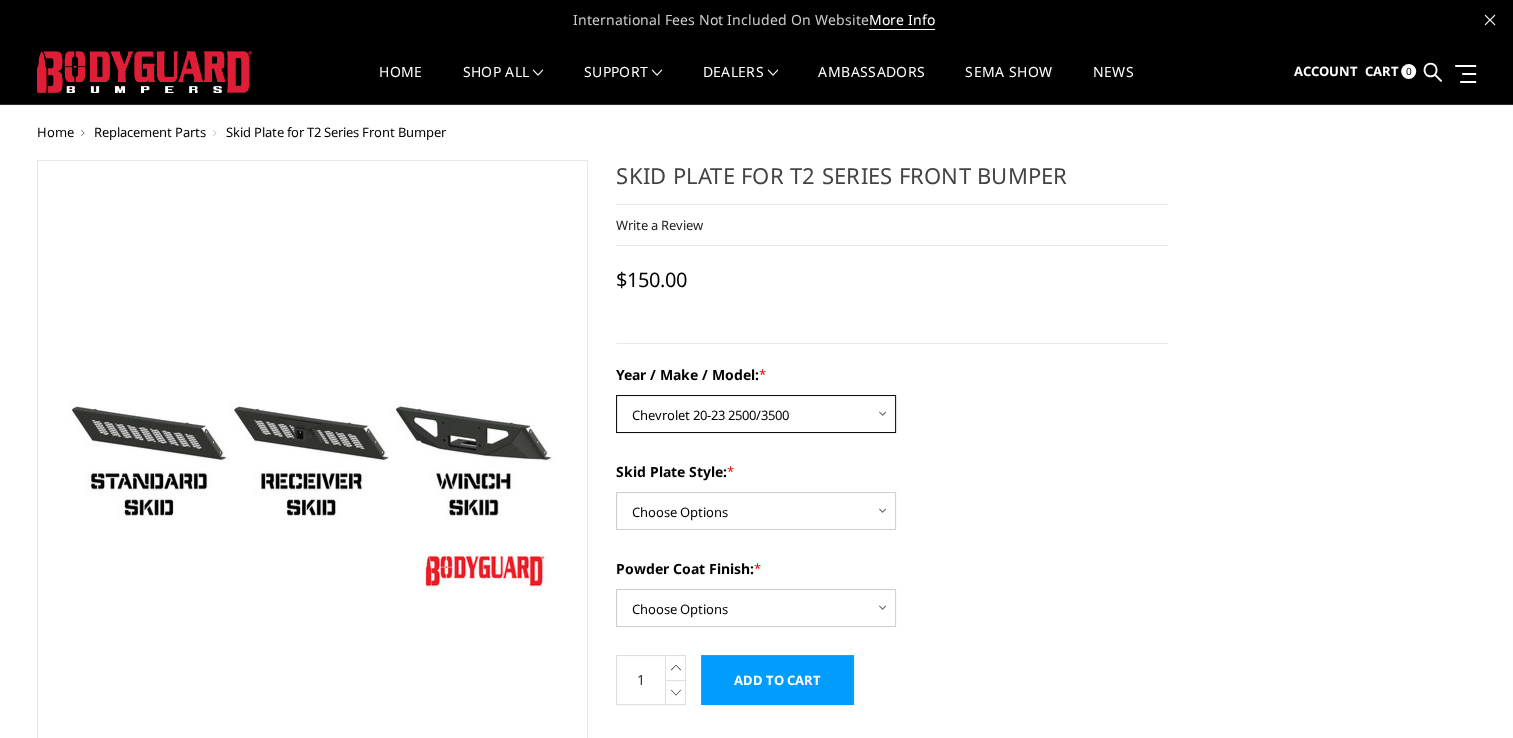 click on "Choose Options
Chevrolet 19-21 1500
Chevrolet 15-19  2500 / 3500
Chevrolet 20-23 2500/3500
Chevrolet 24-25 2500/3500
Ford 17-22  F250 / F350
Ford 17-22  F450 / F550
Ford 23-25 F250/350
Ford 23-25 F450/550
GMC 15-19  2500 / 3500
GMC 20-23  2500 / 3500
GMC 24-25 2500/3500
Ram 10-18  2500 / 3500
Ram 19-24  2500 / 3500
Ram 19-24  4500 / 5500" at bounding box center [756, 414] 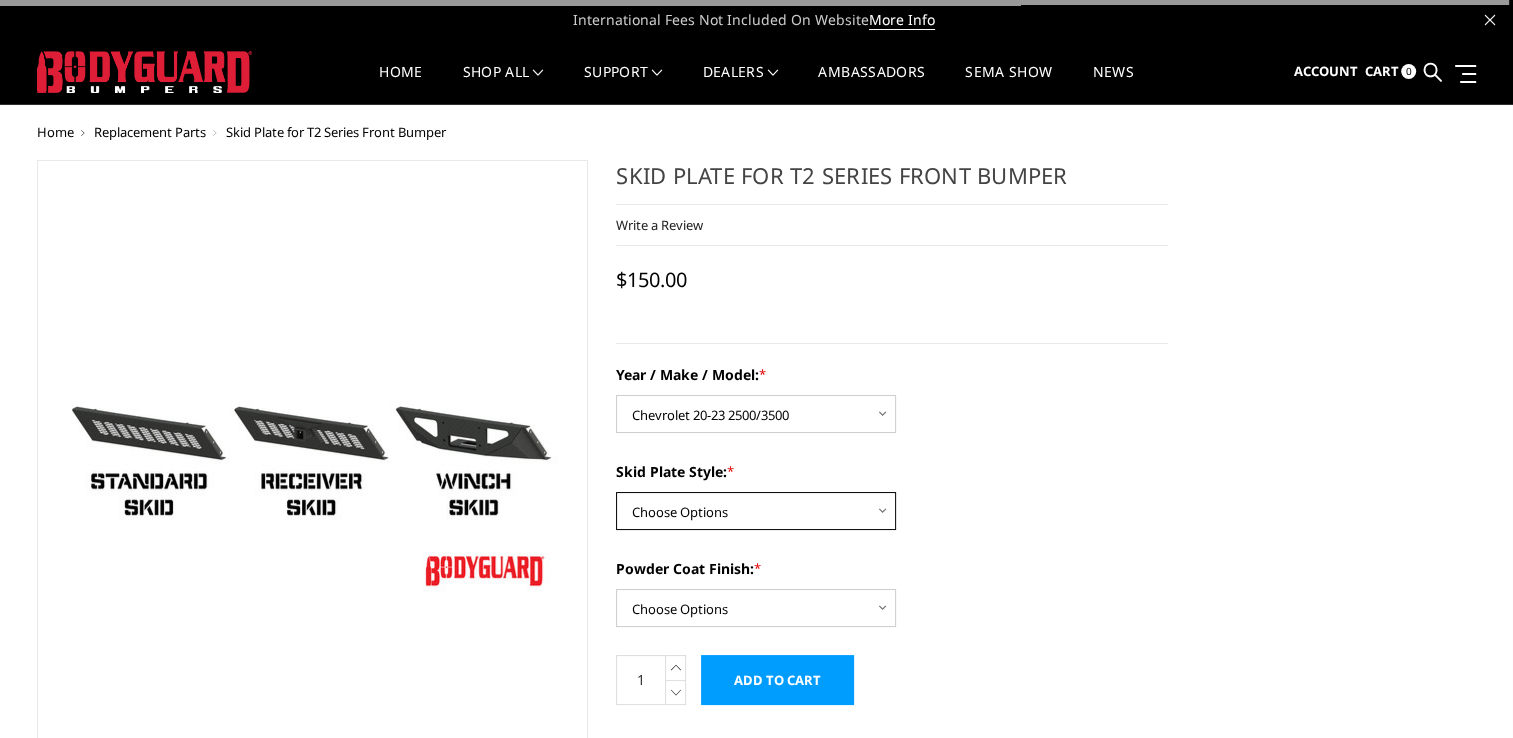 click on "Choose Options
Standard skid plate
Receiver hitch skid plate
Winch mount skid plate" at bounding box center (756, 511) 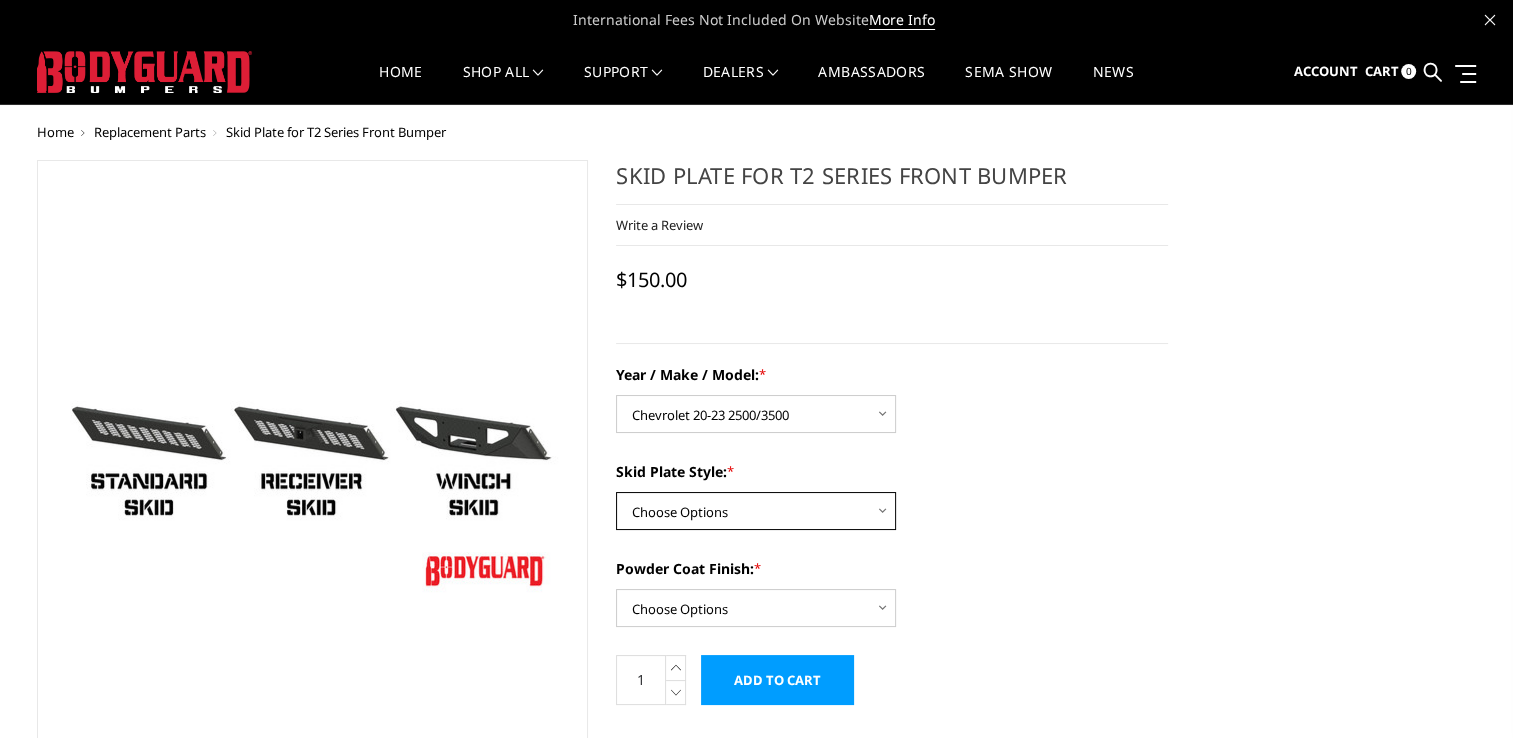 select on "1325" 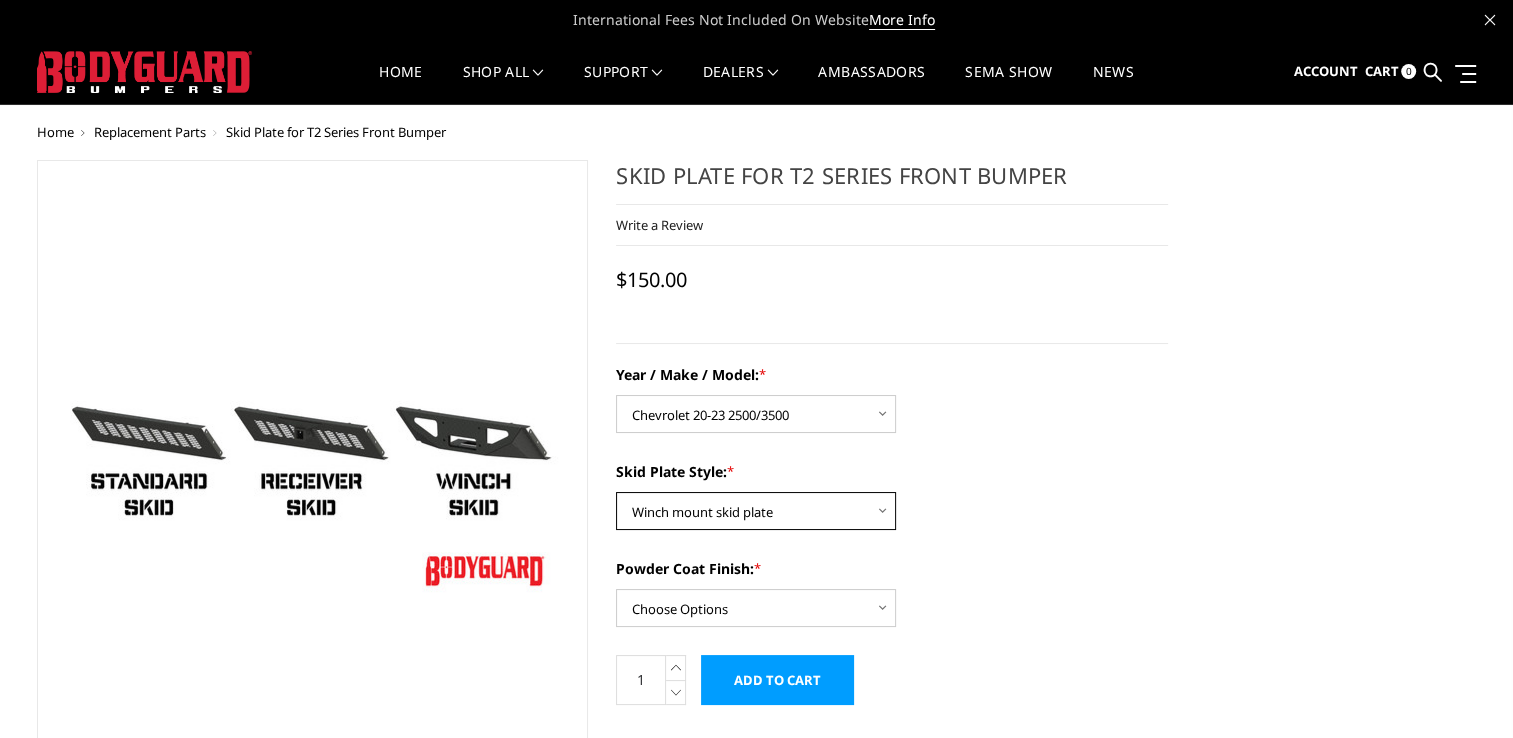 click on "Choose Options
Standard skid plate
Receiver hitch skid plate
Winch mount skid plate" at bounding box center (756, 511) 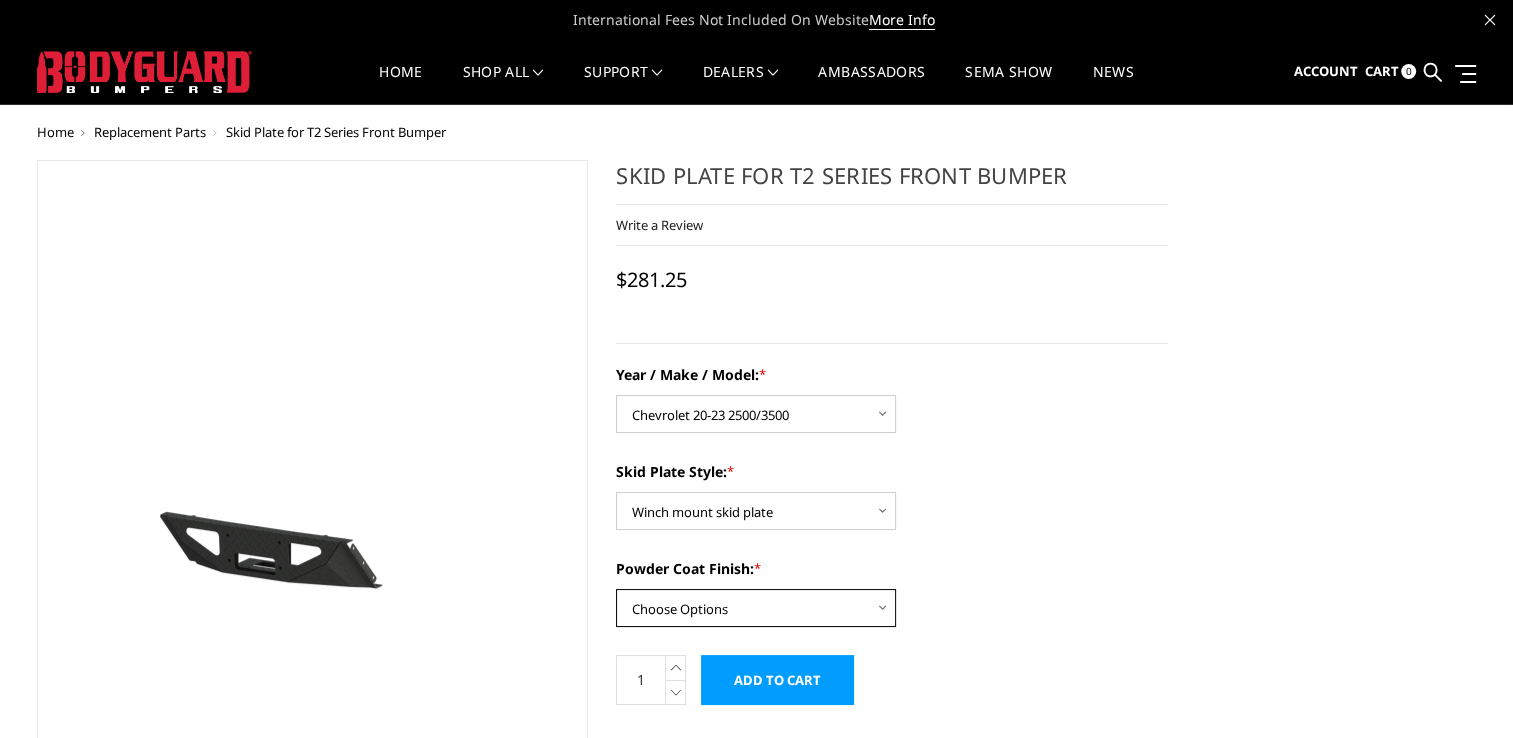 click on "Choose Options
Bare metal
Gloss Black Powder Coat
Texture Black Powder Coat" at bounding box center [756, 608] 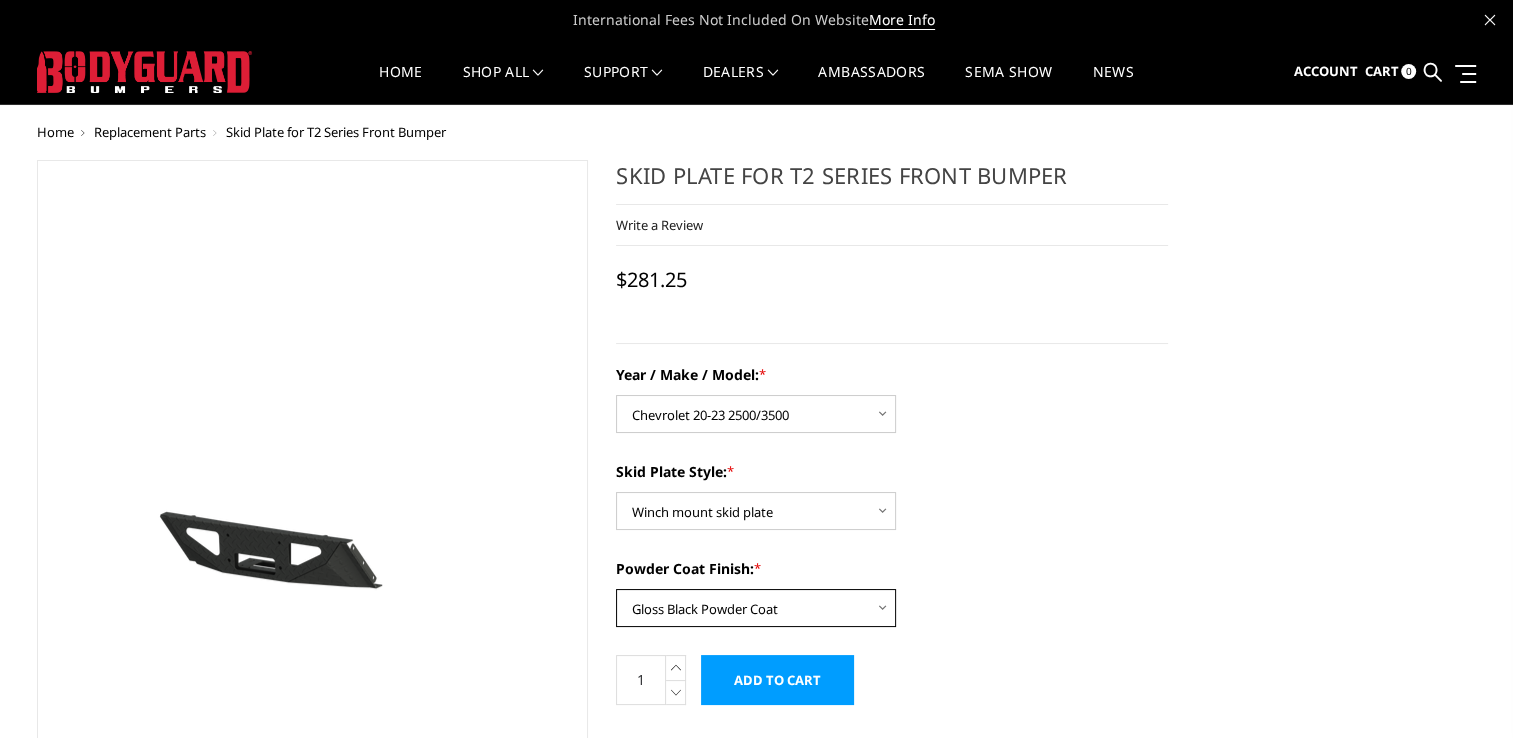 click on "Choose Options
Bare metal
Gloss Black Powder Coat
Texture Black Powder Coat" at bounding box center (756, 608) 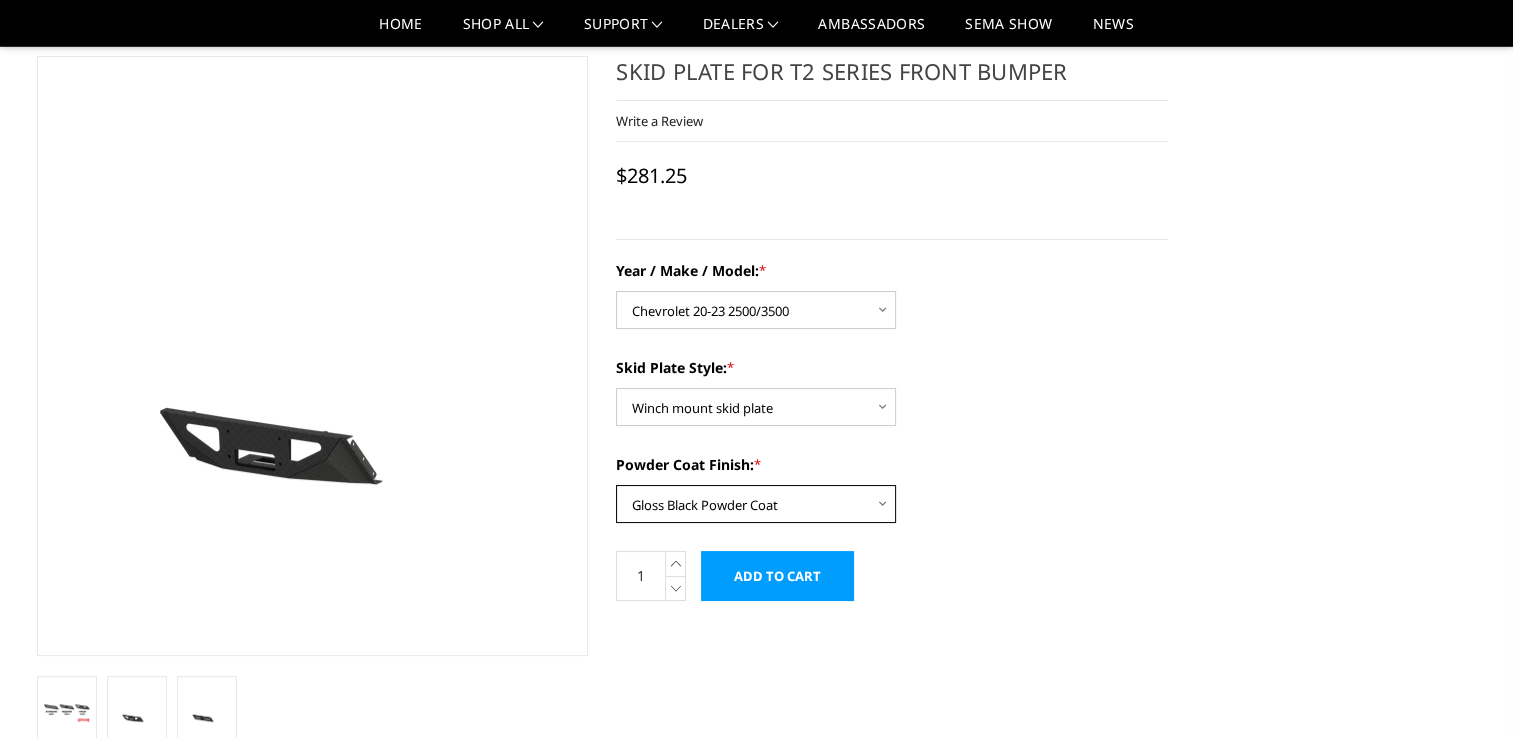 scroll, scrollTop: 0, scrollLeft: 0, axis: both 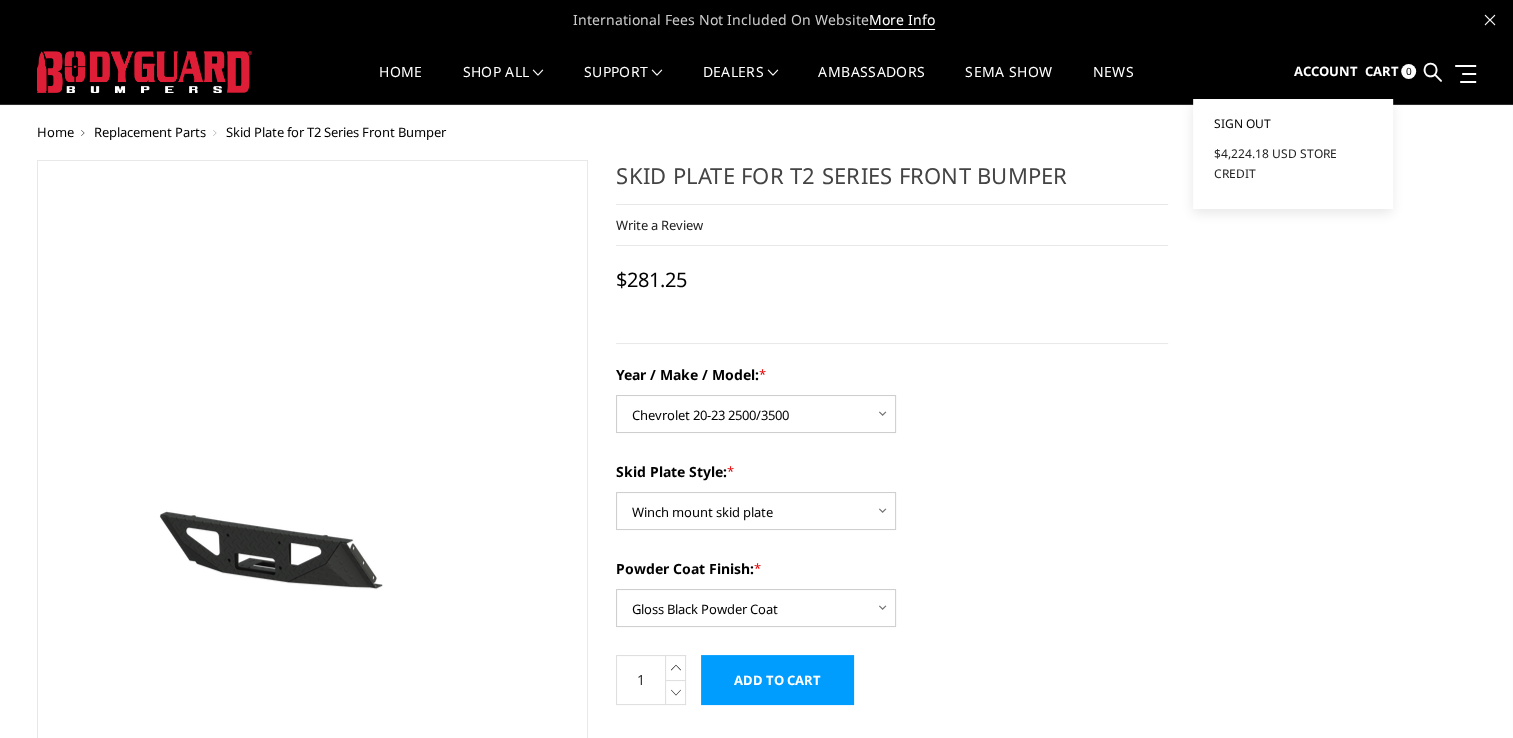 click on "Sign out" at bounding box center [1241, 123] 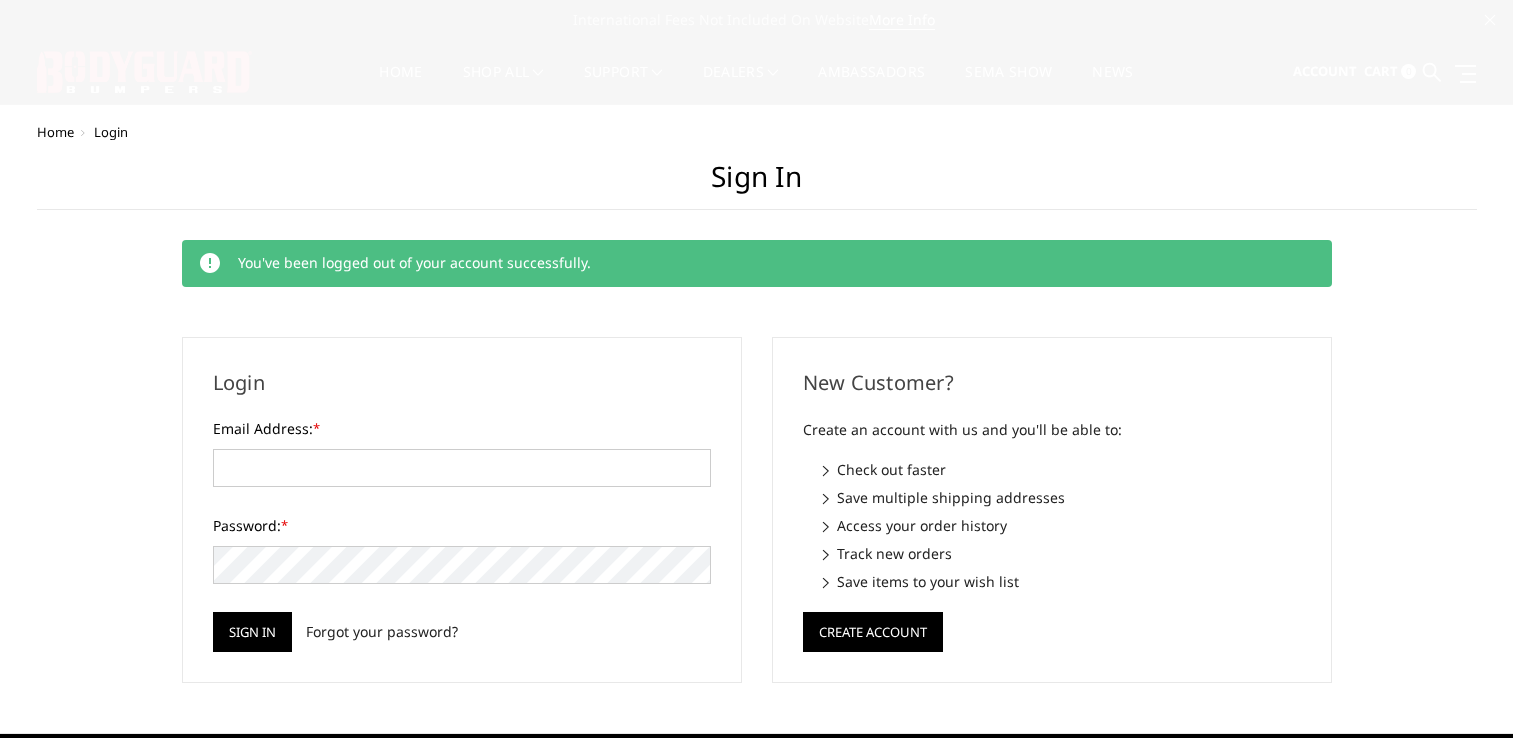 scroll, scrollTop: 0, scrollLeft: 0, axis: both 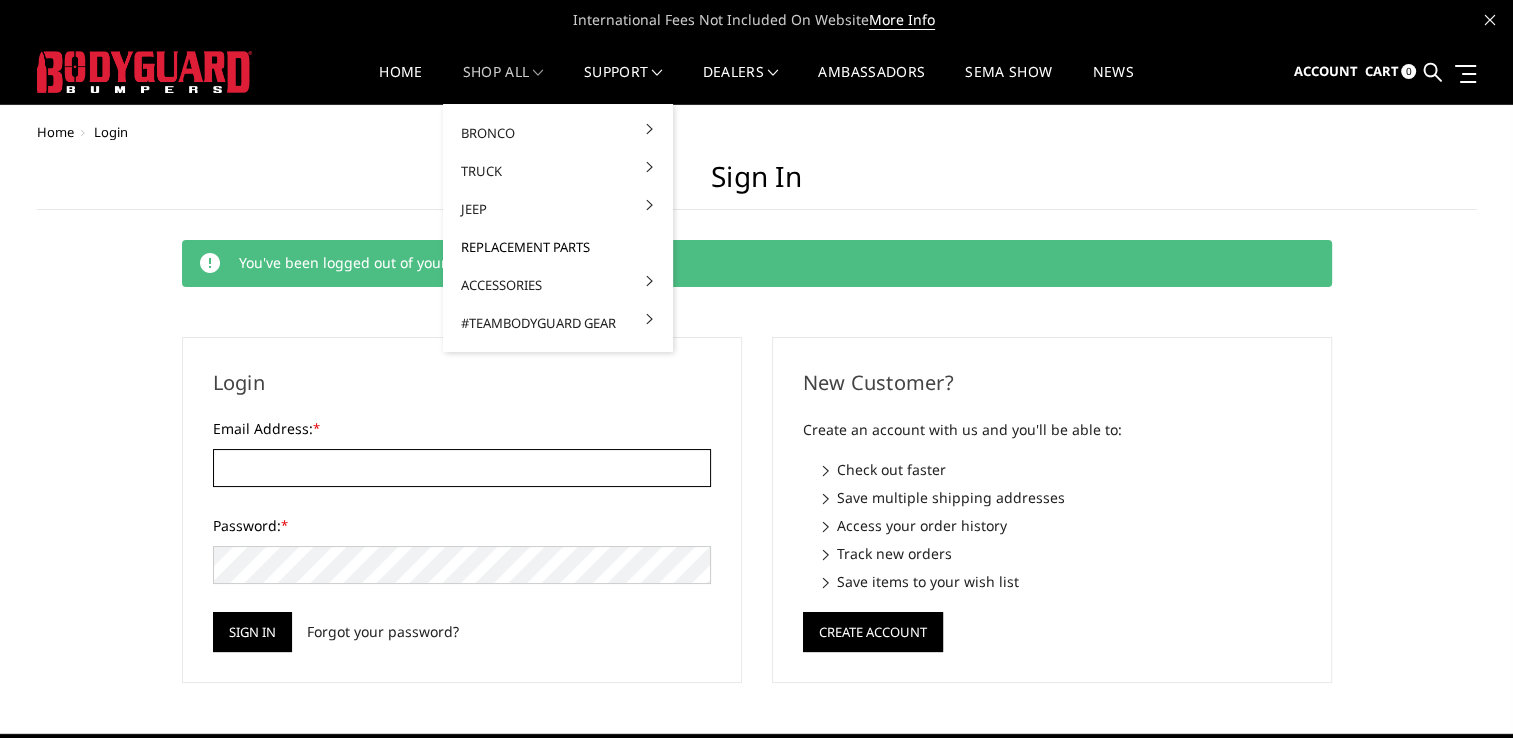 type on "[USERNAME]@example.com" 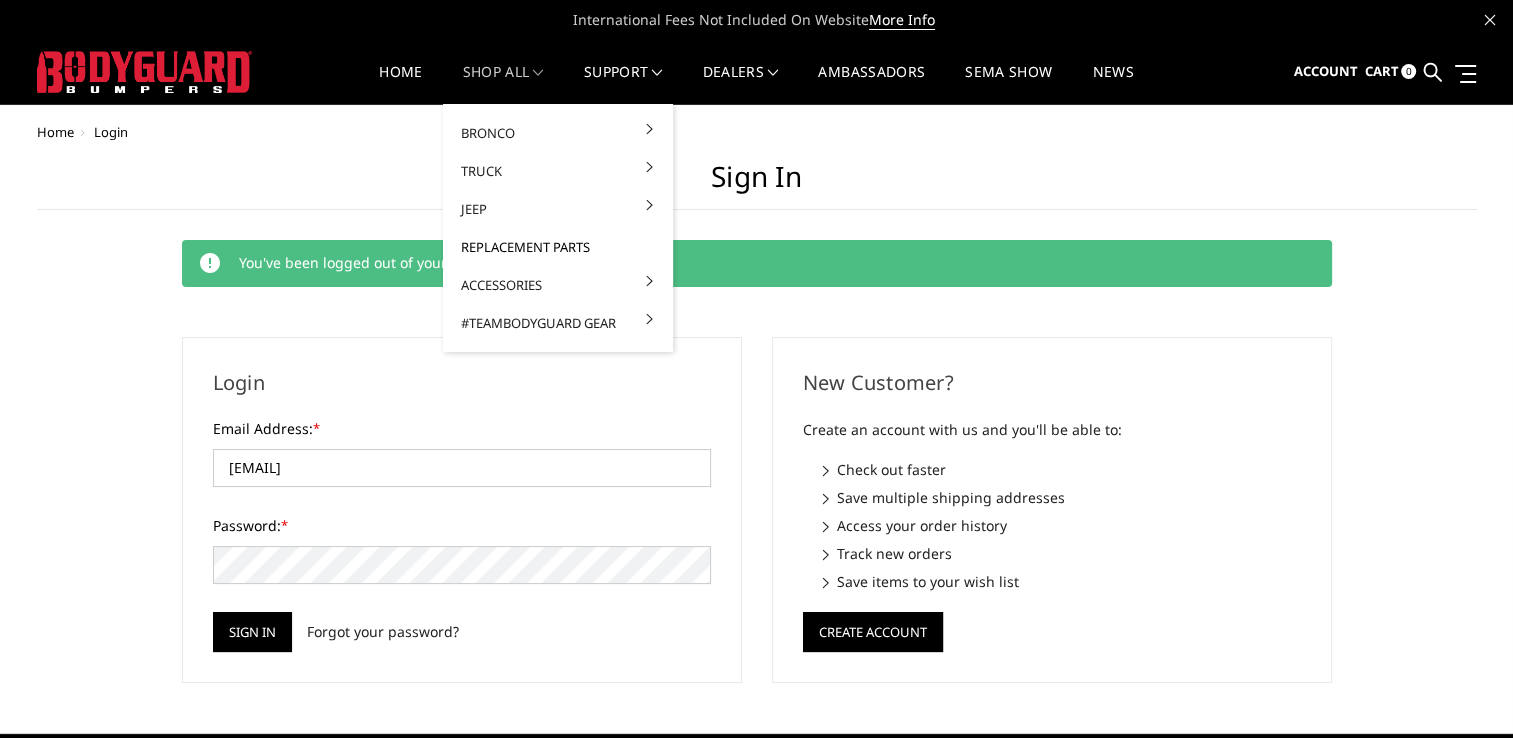 click on "Replacement Parts" at bounding box center (558, 247) 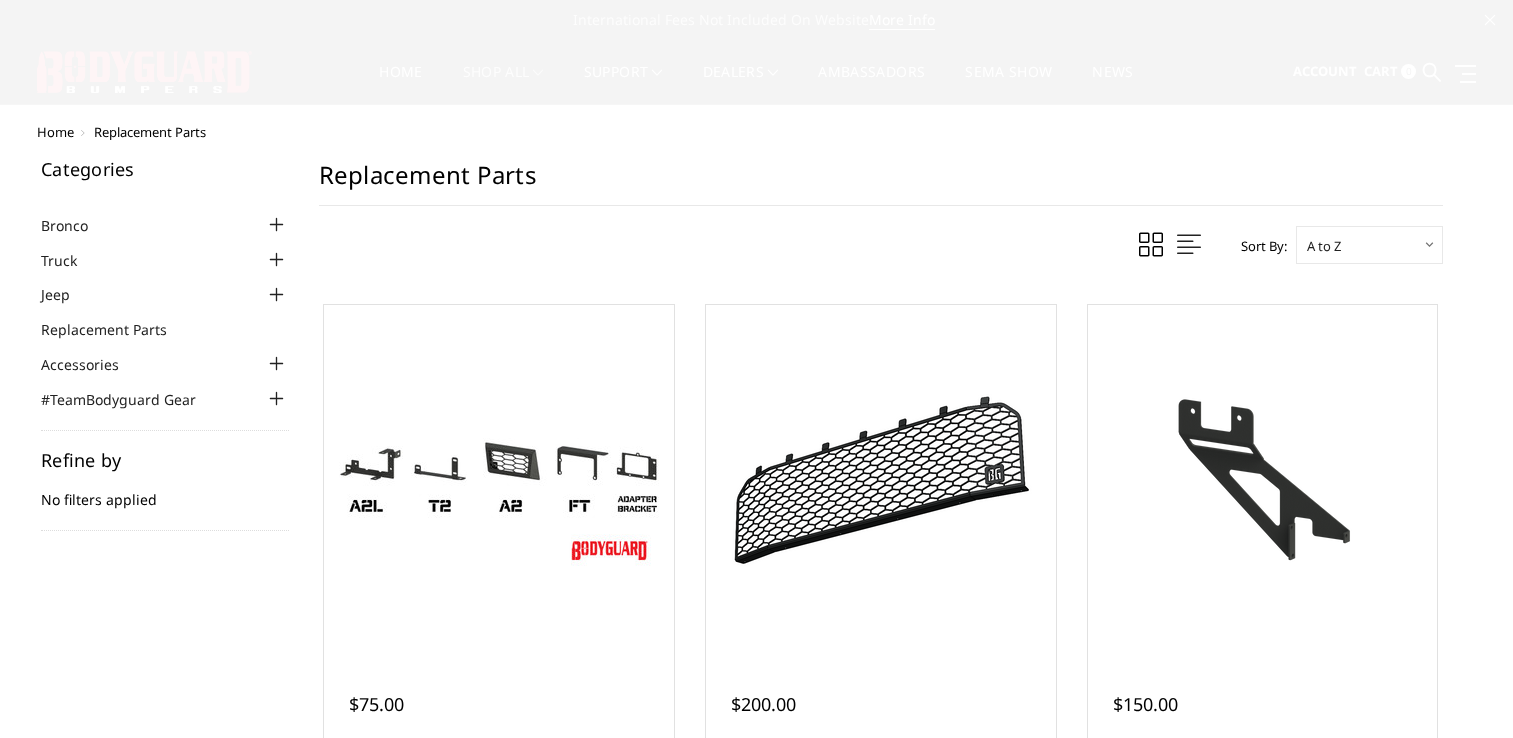 scroll, scrollTop: 0, scrollLeft: 0, axis: both 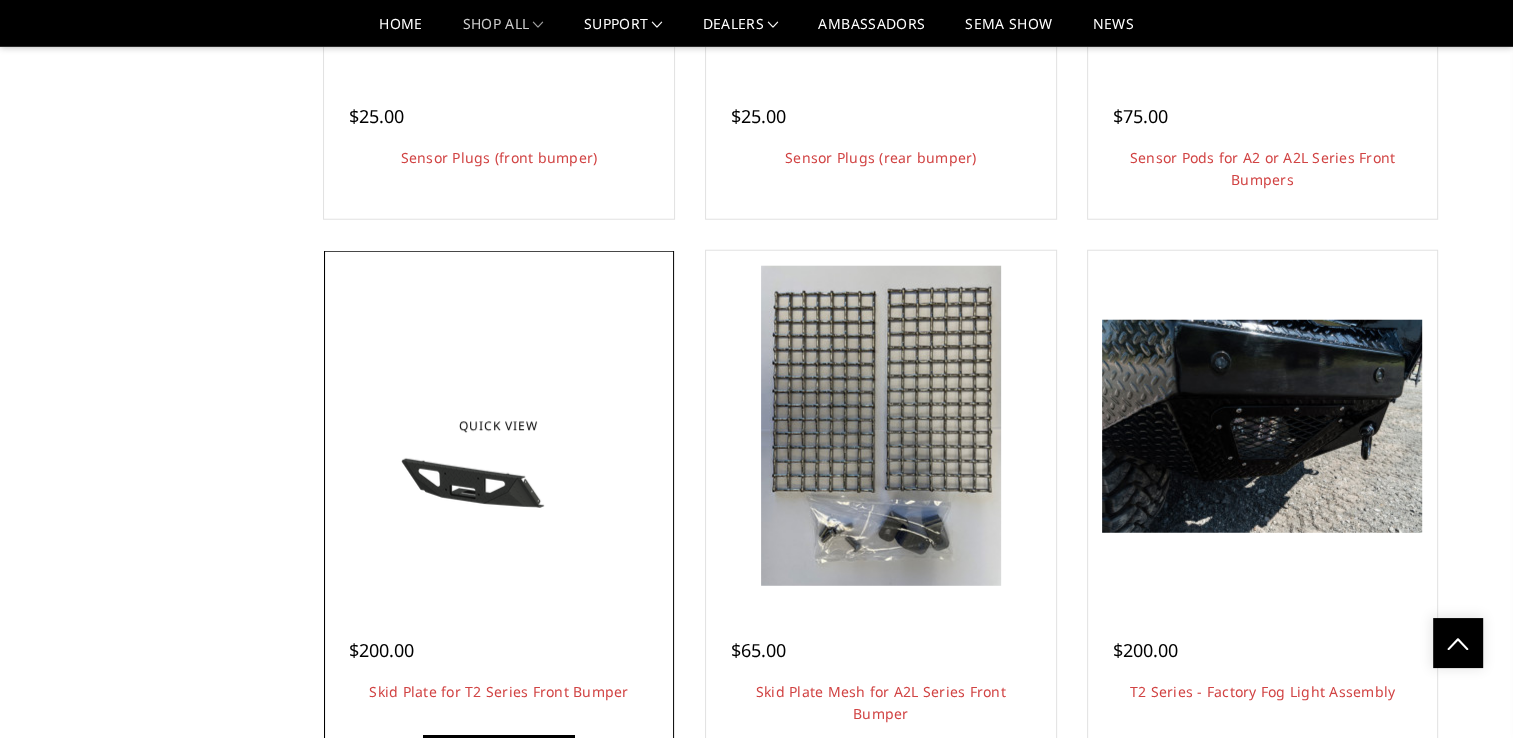 click on "Quick view" at bounding box center (499, 426) 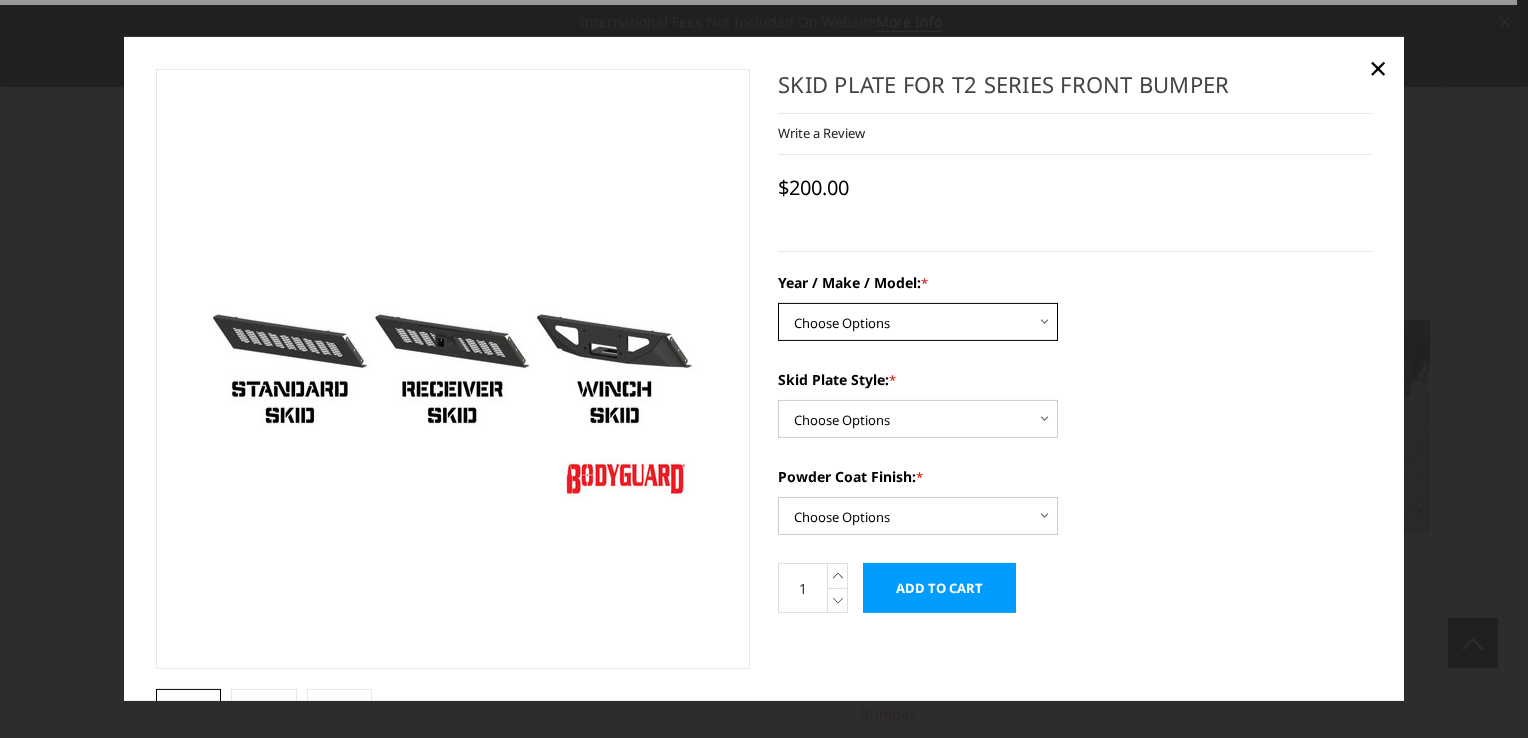 click on "Choose Options
Chevrolet 19-21 1500
Chevrolet 15-19  2500 / 3500
Chevrolet 20-23 2500/3500
Chevrolet 24-25 2500/3500
Ford 17-22  F250 / F350
Ford 17-22  F450 / F550
Ford 23-25 F250/350
Ford 23-25 F450/550
GMC 15-19  2500 / 3500
GMC 20-23  2500 / 3500
GMC 24-25 2500/3500
Ram 10-18  2500 / 3500
Ram 19-24  2500 / 3500
Ram 19-24  4500 / 5500" at bounding box center (918, 322) 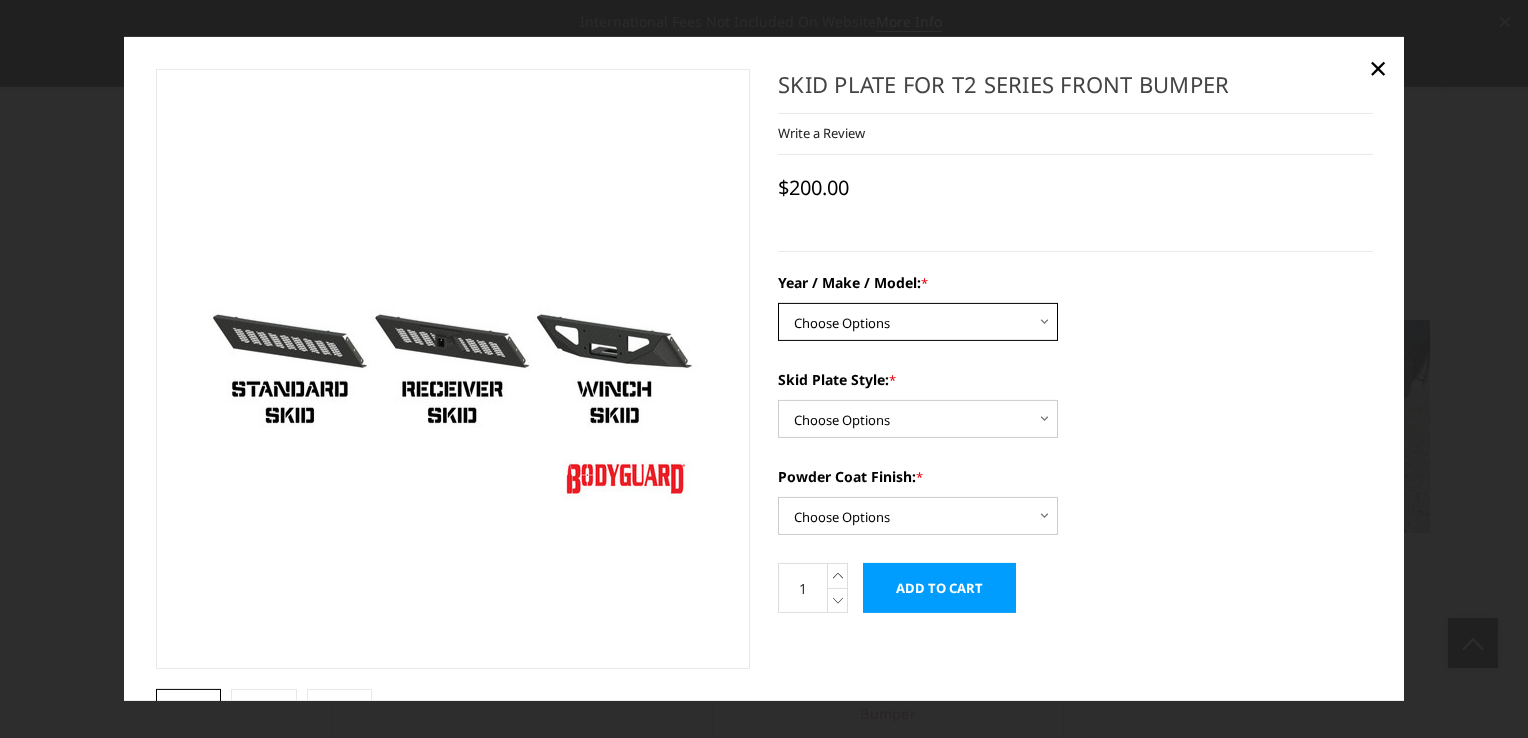 select on "1710" 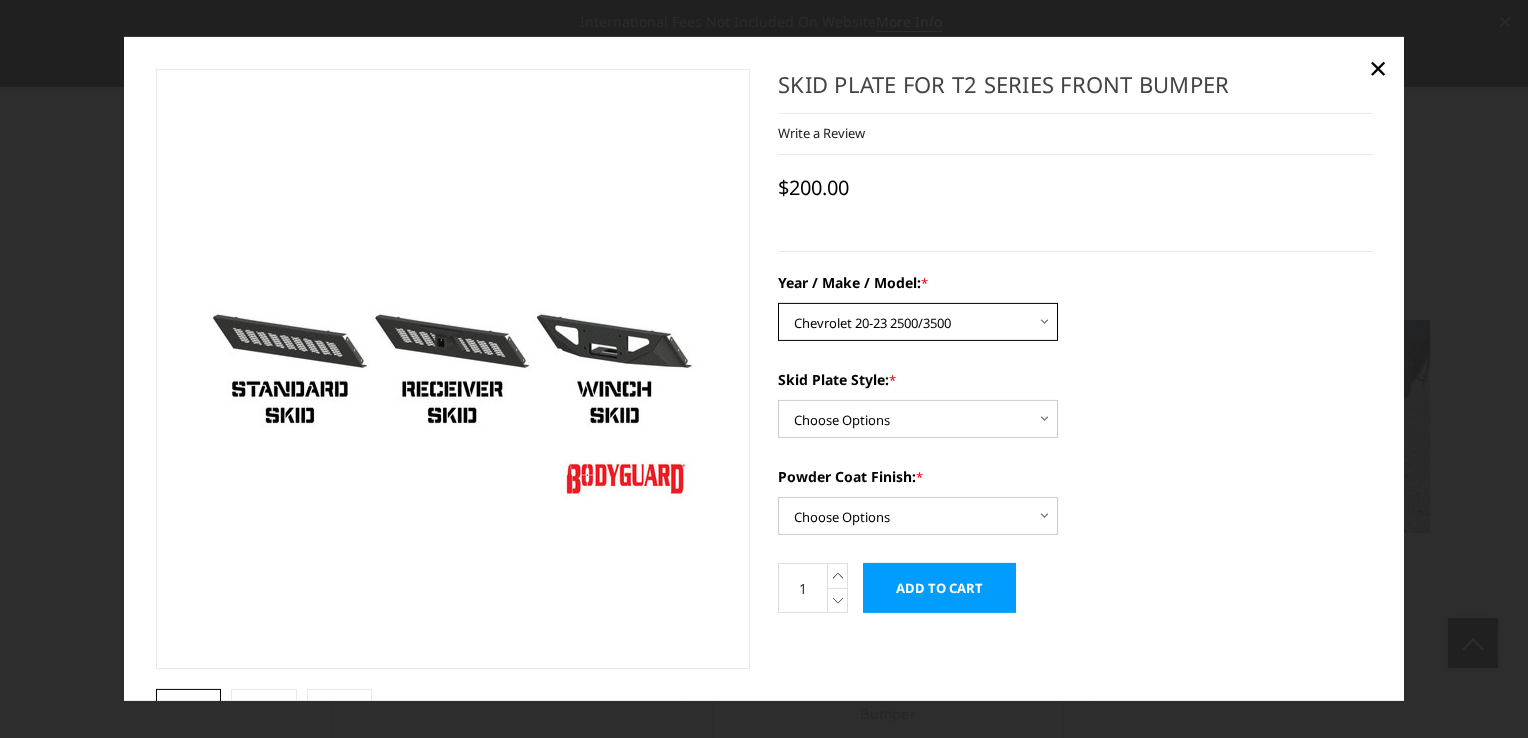 click on "Choose Options
Chevrolet 19-21 1500
Chevrolet 15-19  2500 / 3500
Chevrolet 20-23 2500/3500
Chevrolet 24-25 2500/3500
Ford 17-22  F250 / F350
Ford 17-22  F450 / F550
Ford 23-25 F250/350
Ford 23-25 F450/550
GMC 15-19  2500 / 3500
GMC 20-23  2500 / 3500
GMC 24-25 2500/3500
Ram 10-18  2500 / 3500
Ram 19-24  2500 / 3500
Ram 19-24  4500 / 5500" at bounding box center (918, 322) 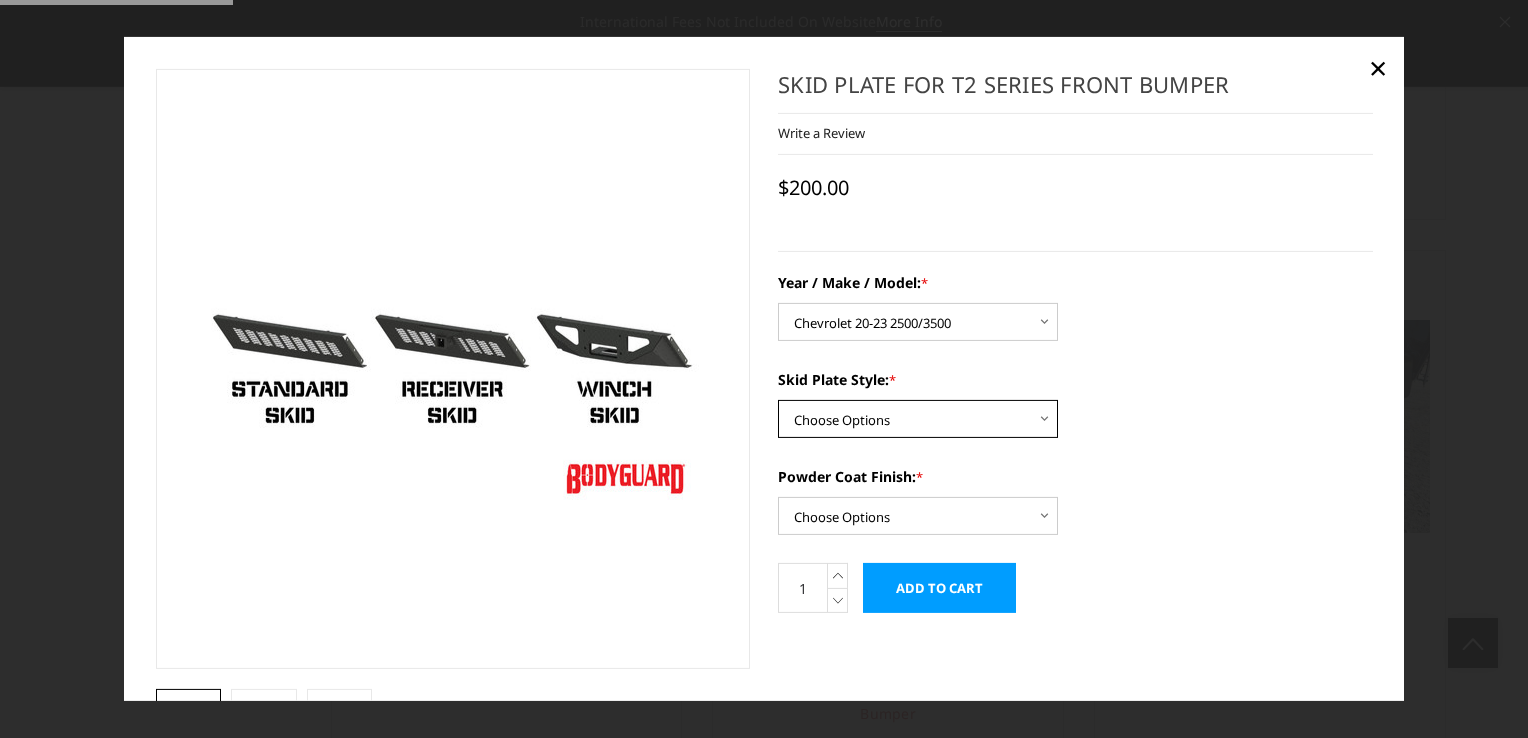 click on "Choose Options
Standard skid plate
Receiver hitch skid plate
Winch mount skid plate" at bounding box center (918, 419) 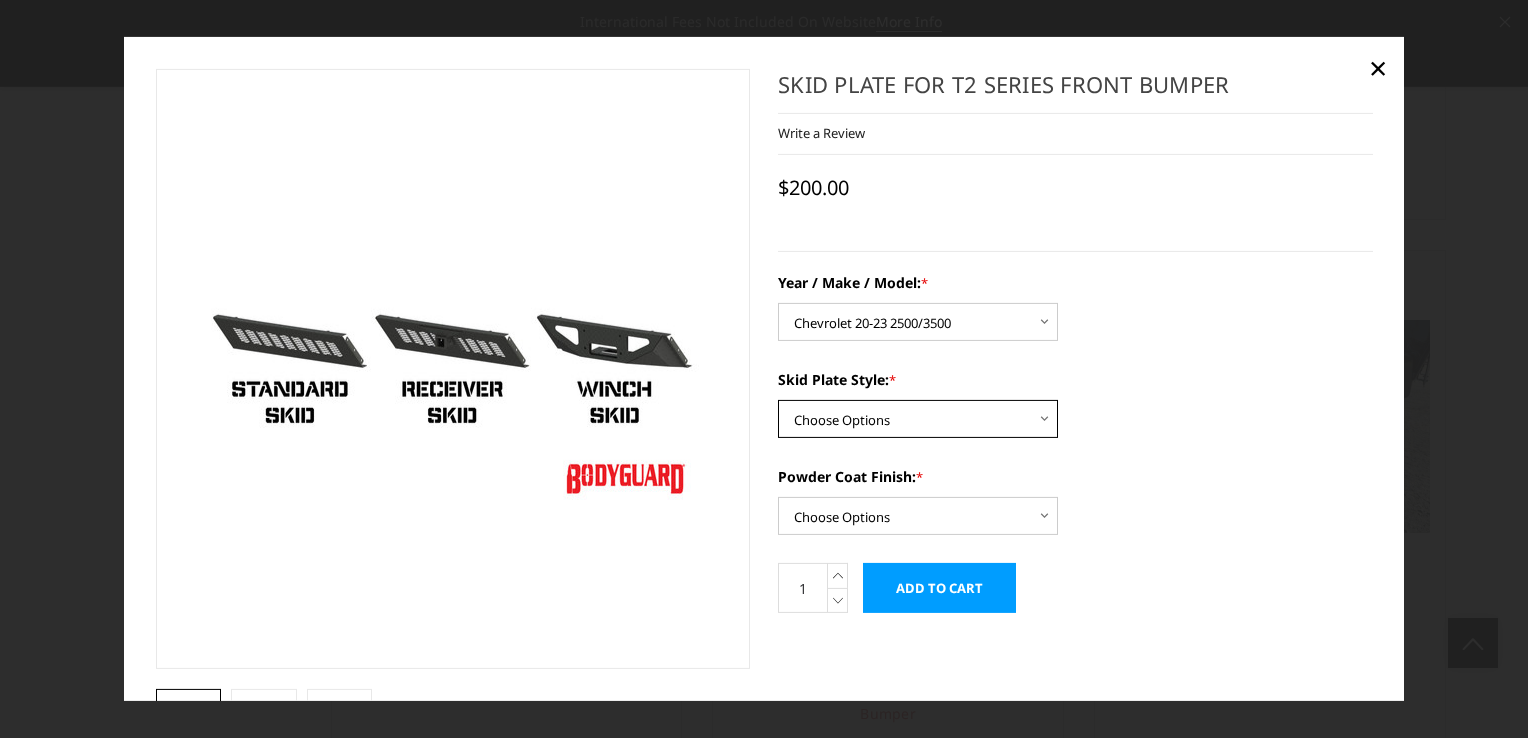 select on "1325" 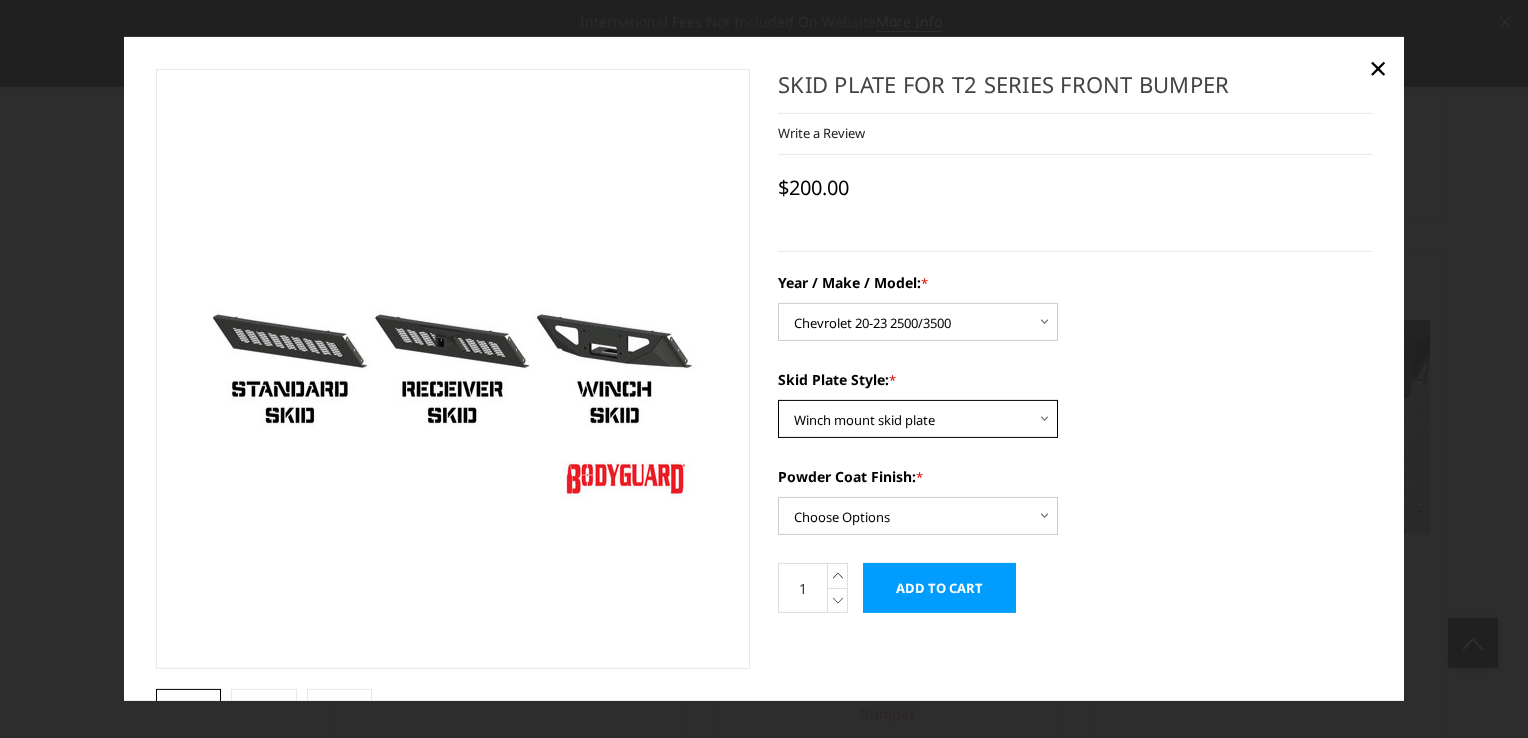 click on "Choose Options
Standard skid plate
Receiver hitch skid plate
Winch mount skid plate" at bounding box center (918, 419) 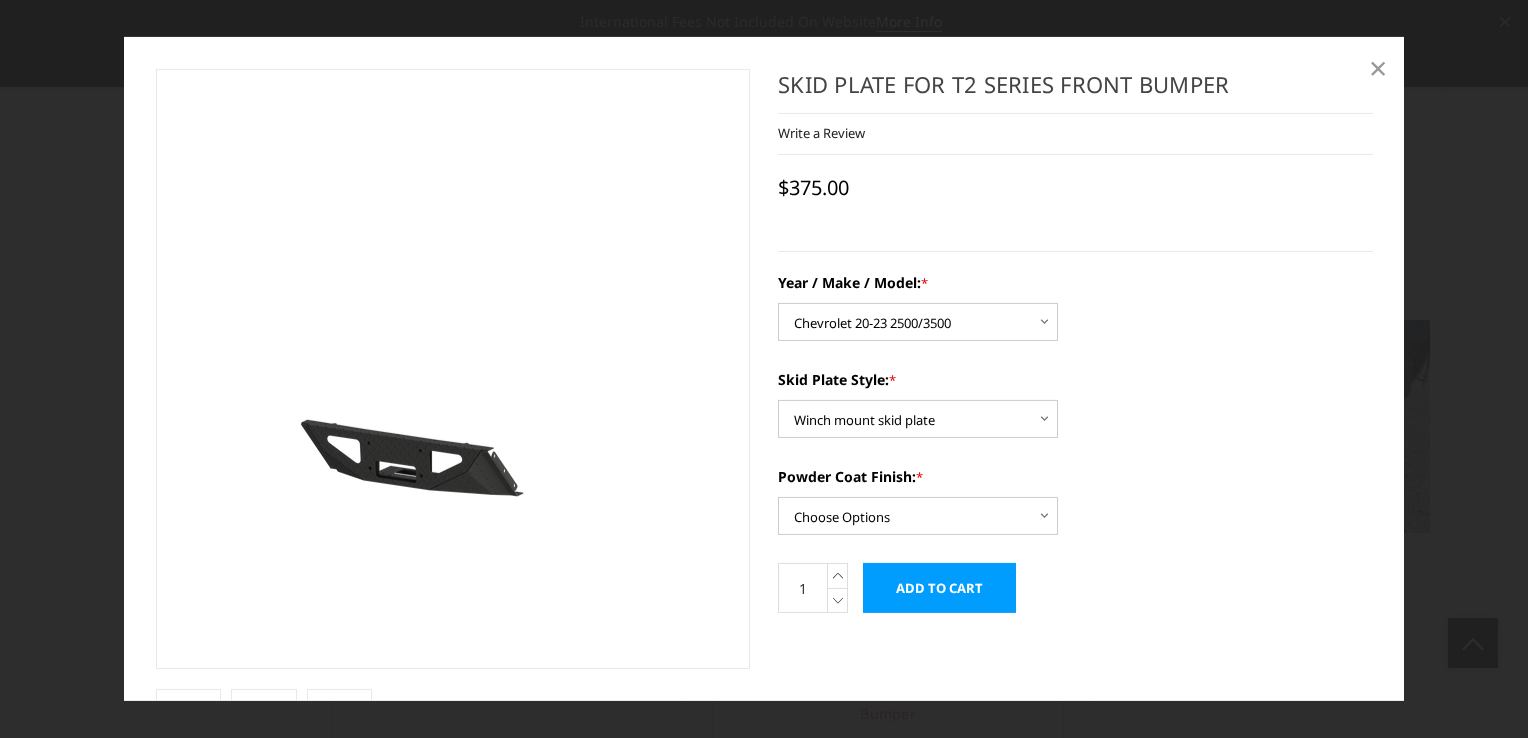 click on "×" at bounding box center (1378, 67) 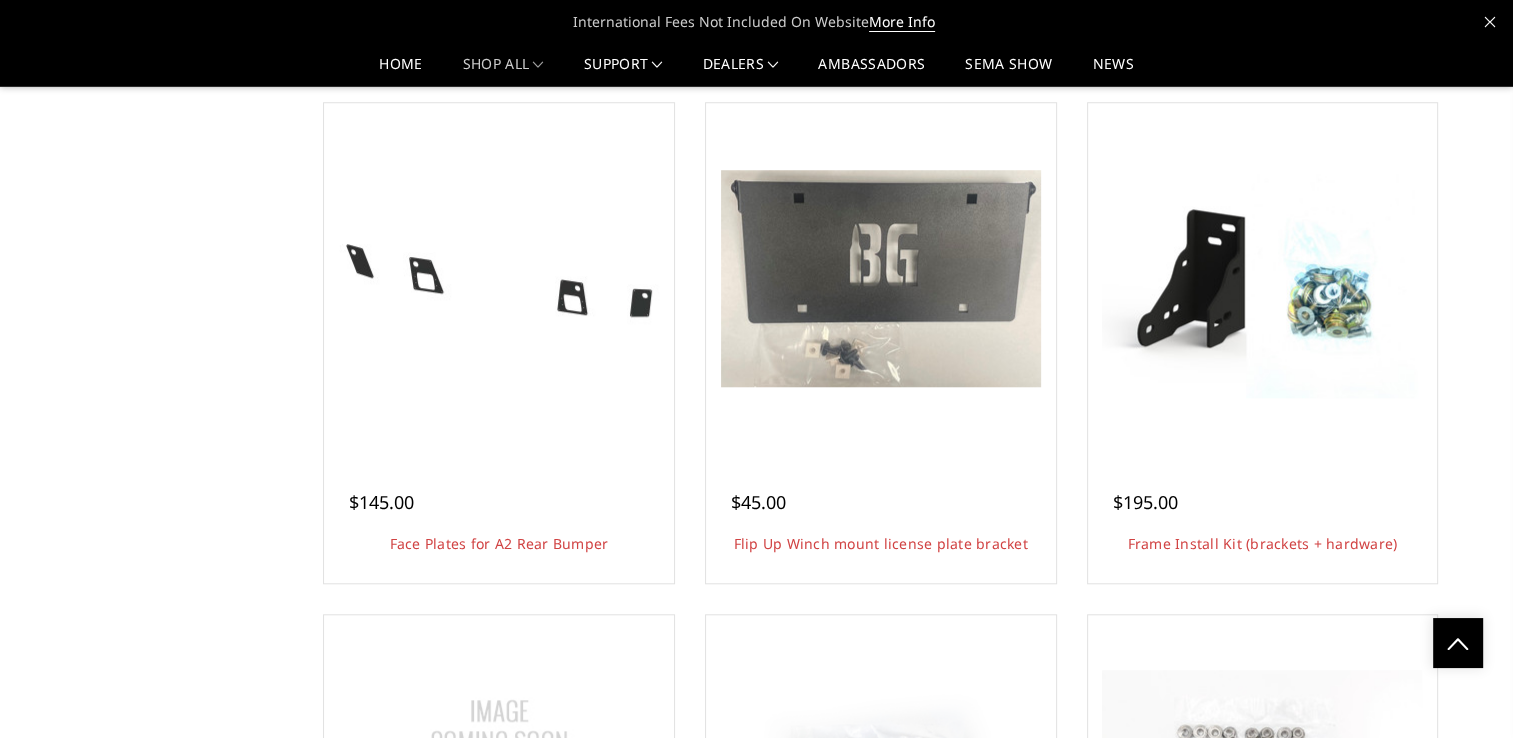 scroll, scrollTop: 1300, scrollLeft: 0, axis: vertical 